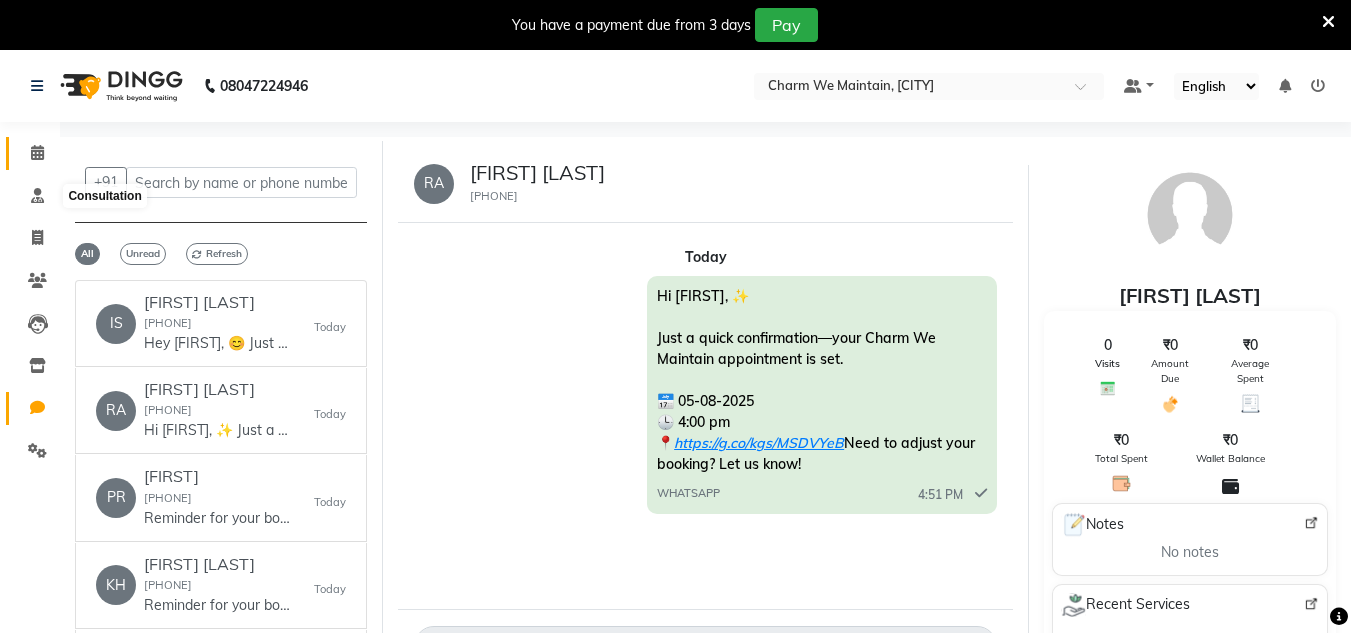 scroll, scrollTop: 0, scrollLeft: 0, axis: both 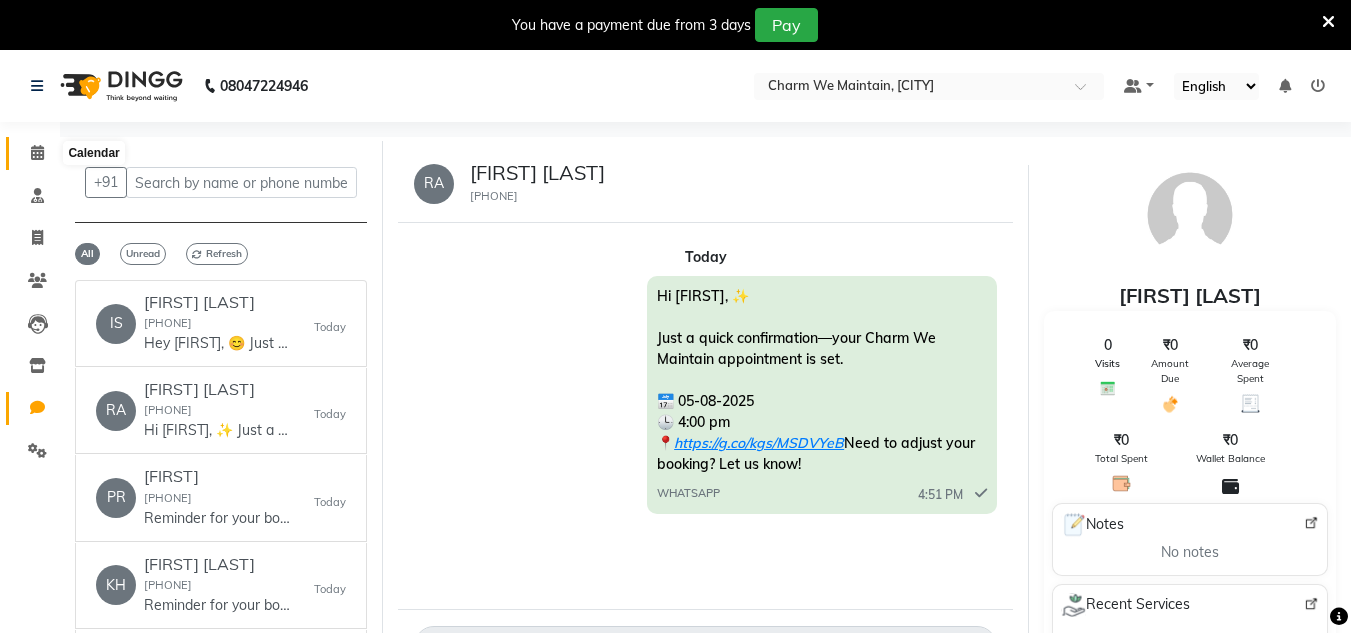 click 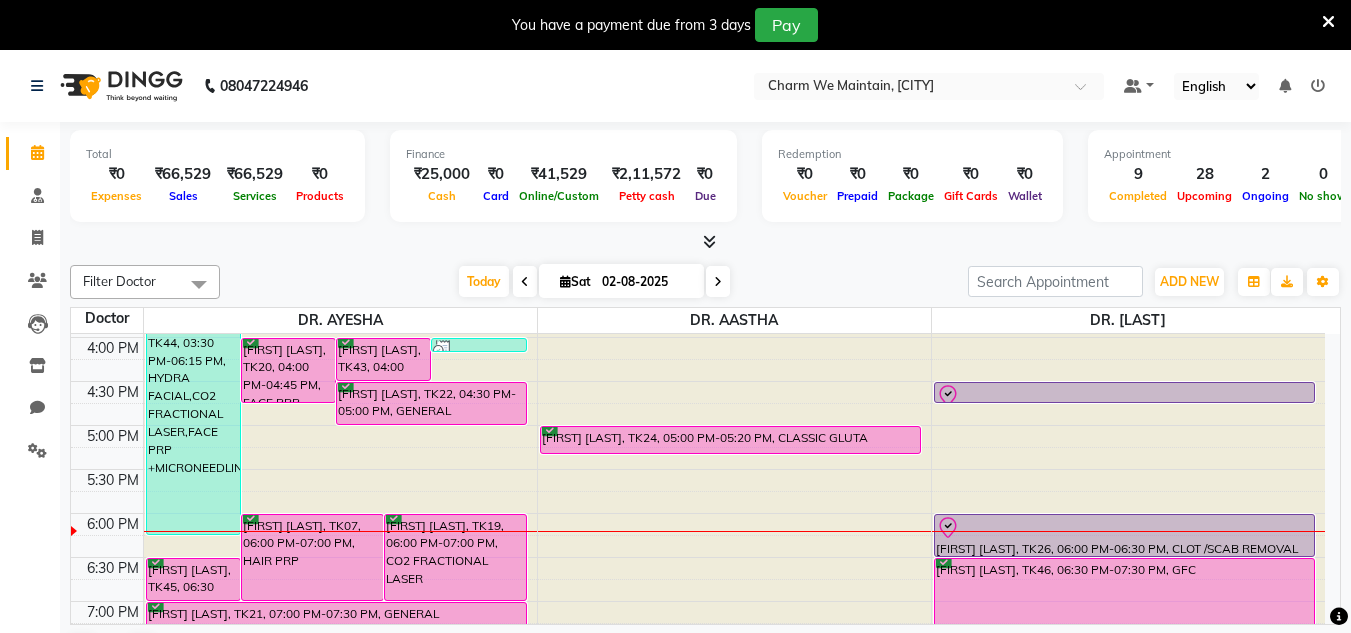 scroll, scrollTop: 800, scrollLeft: 0, axis: vertical 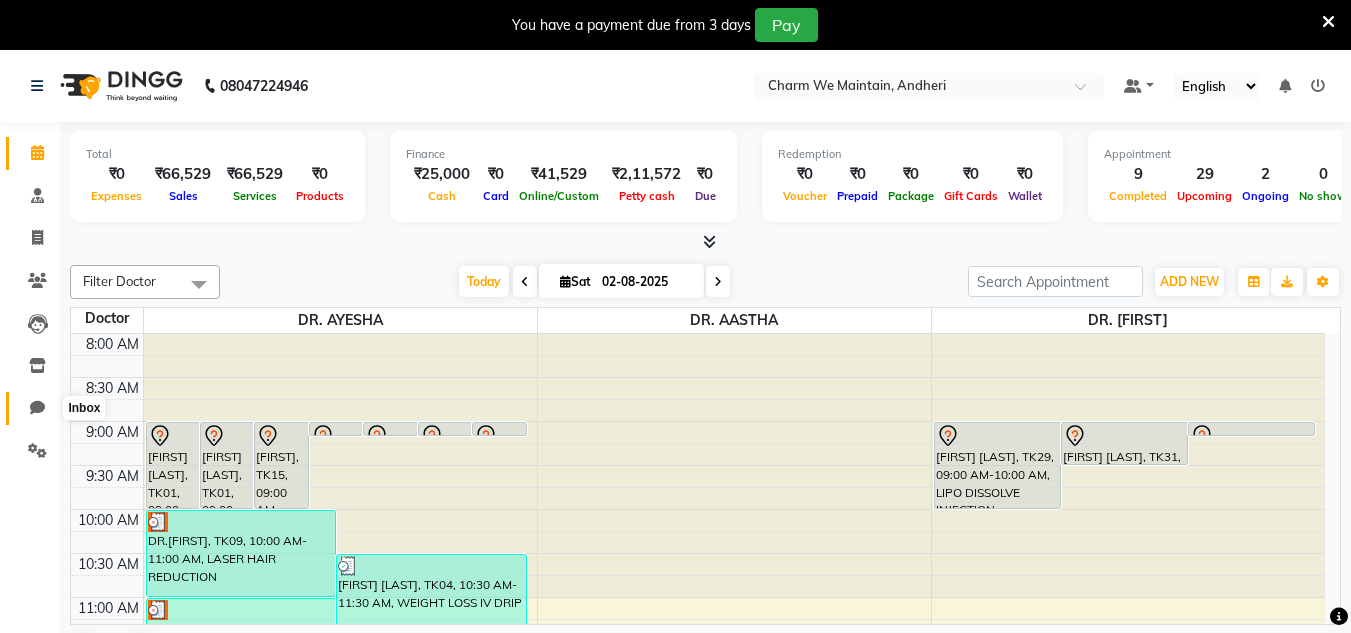 click 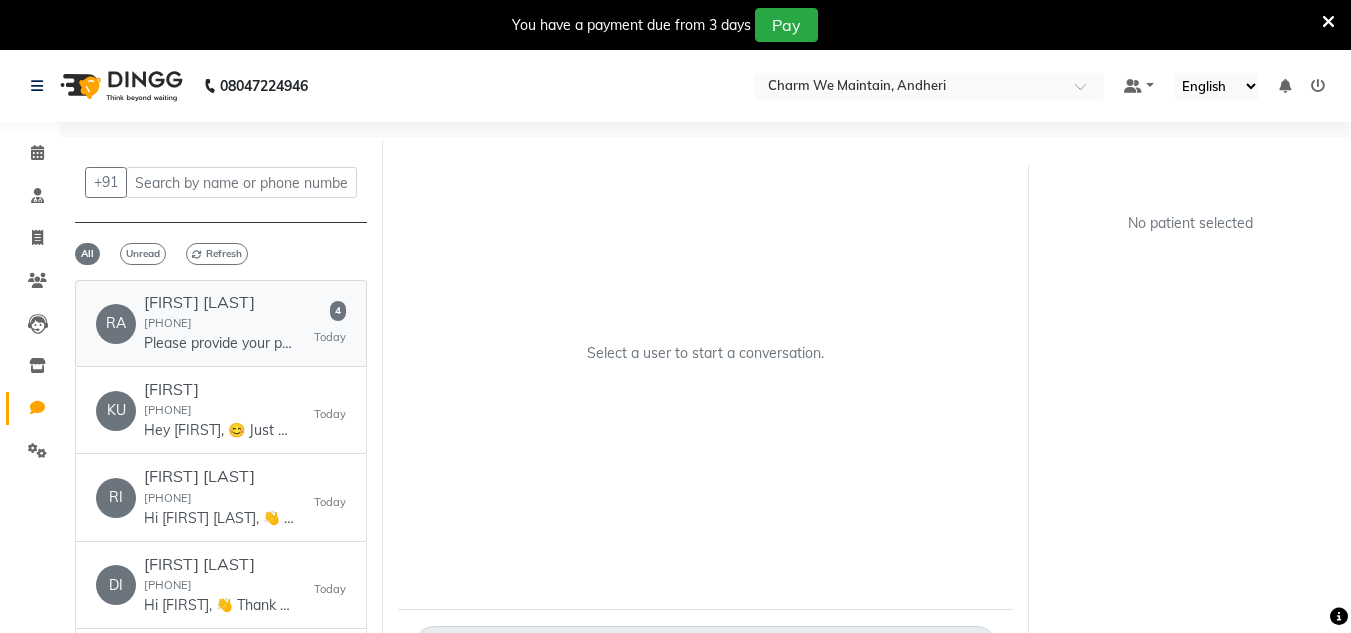 click on "[LAST]" 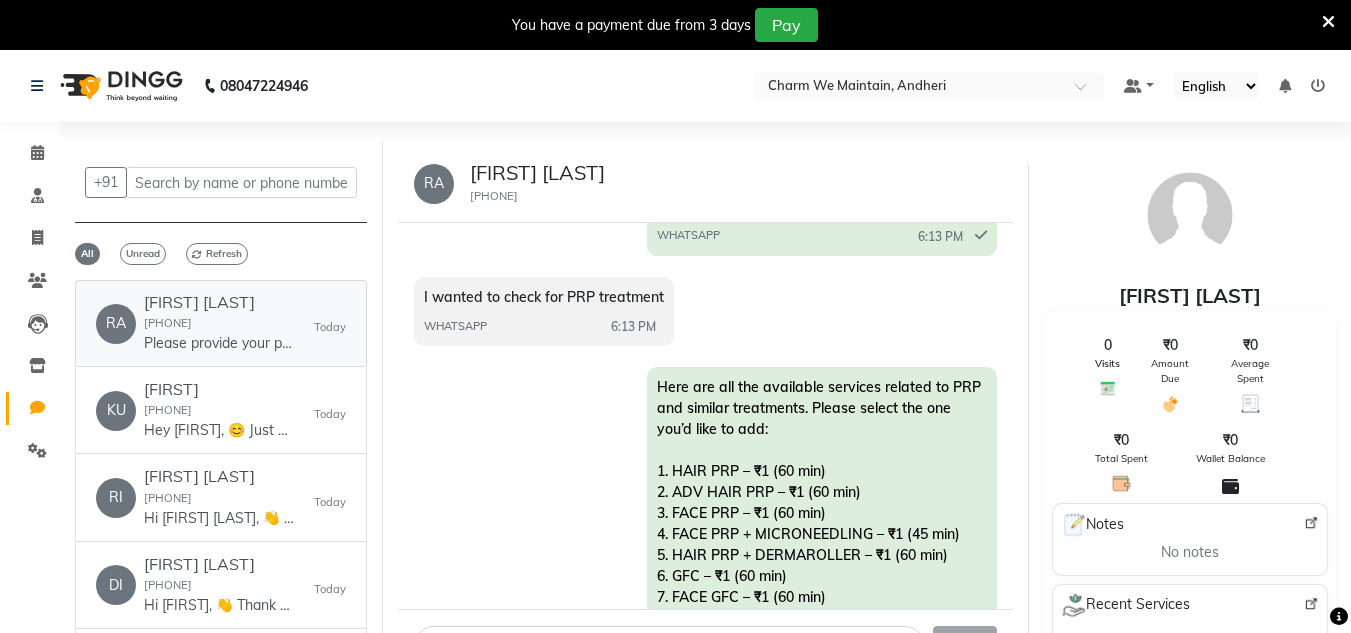 scroll, scrollTop: 1743, scrollLeft: 0, axis: vertical 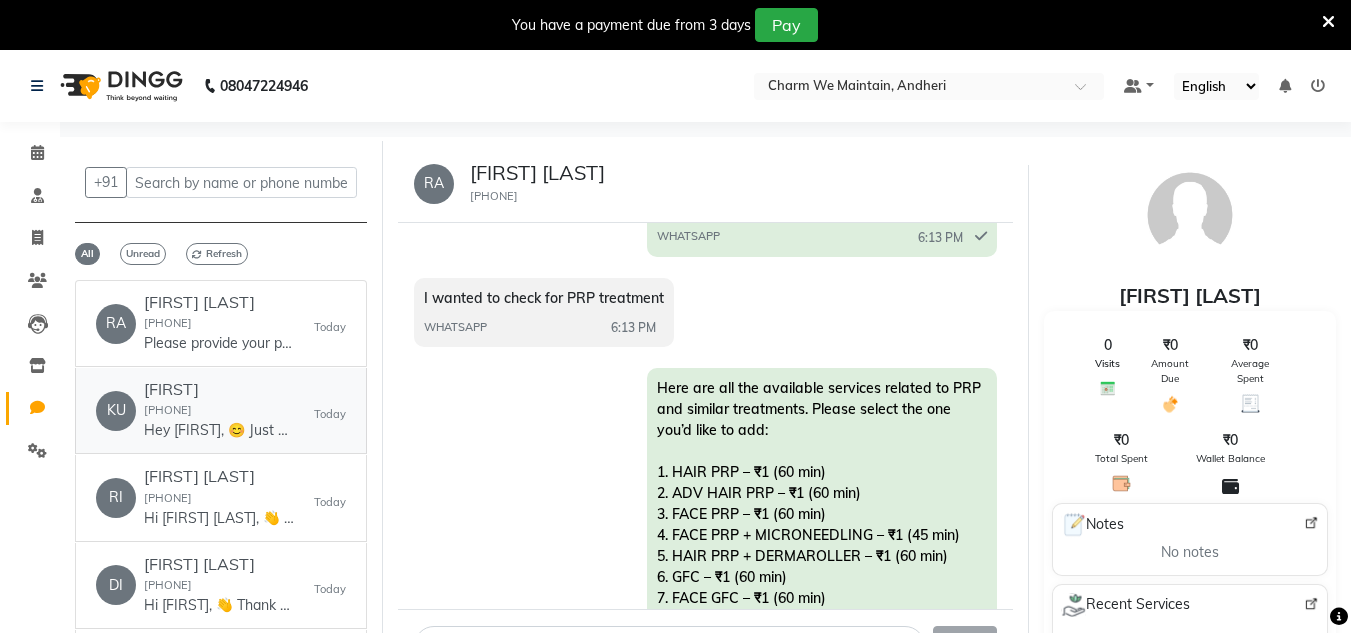 click on "KUSUM  9082938825  Hey KUSUM, 😊
Just a quick reminder—your appointment at Charm We Maintain is confirmed.
📅 Today at 5:00 pm
📍 ww4.in/a?c=rwvqkJ
See you soon! Let us know if you need any changes." 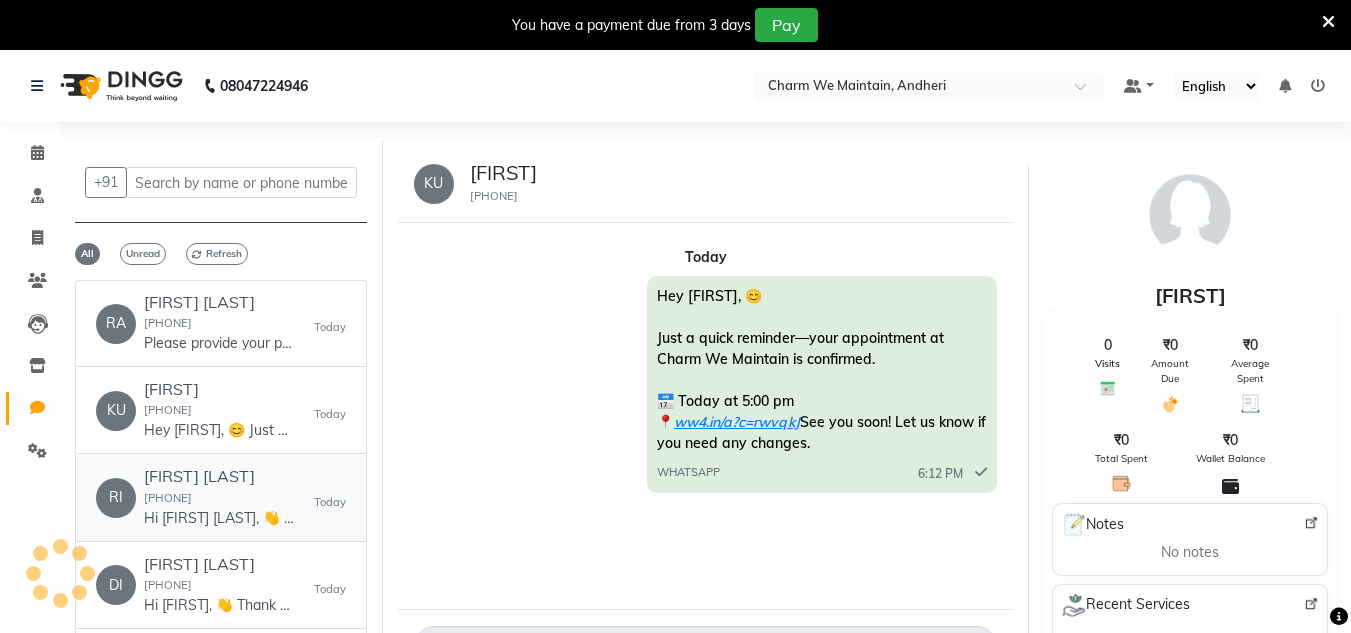 click on "[FIRST] [LAST]" 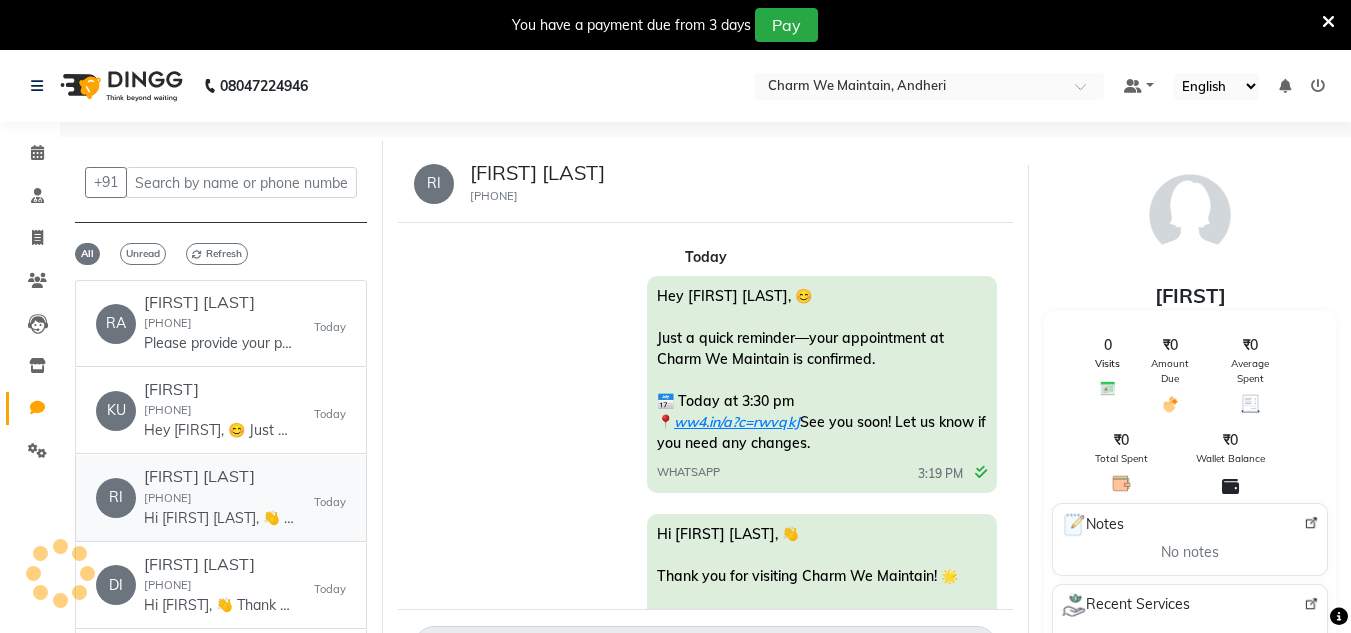 scroll, scrollTop: 190, scrollLeft: 0, axis: vertical 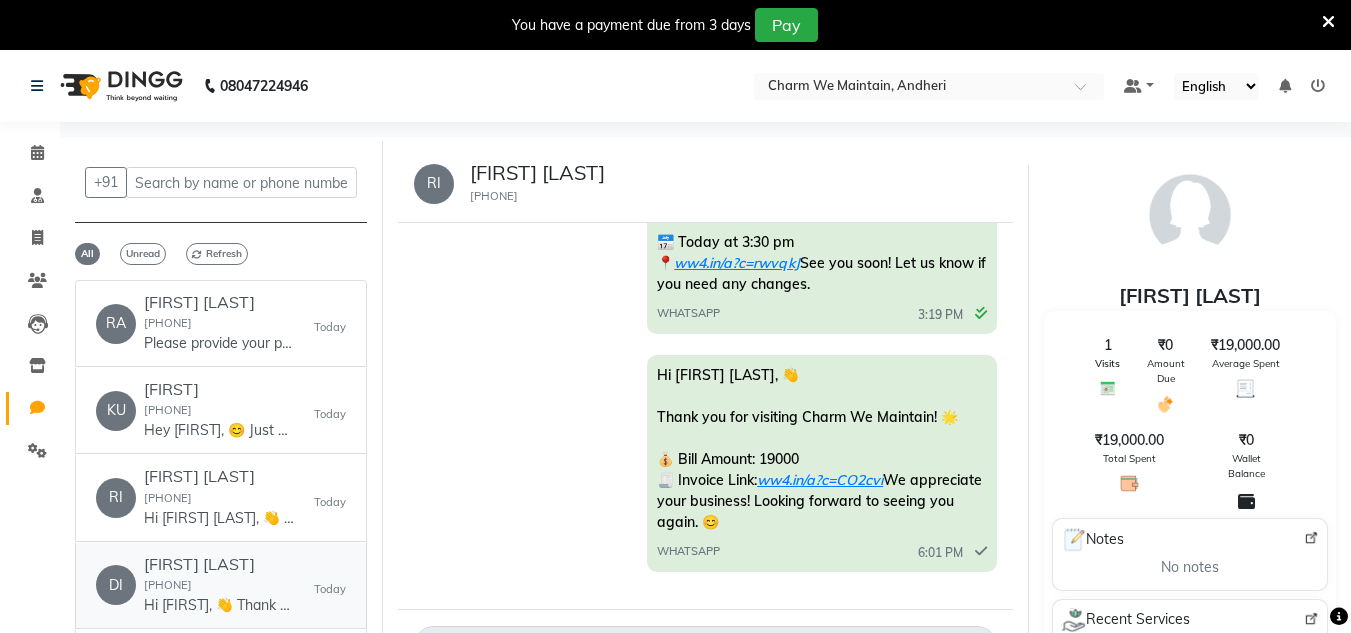 click on "[LAST]" 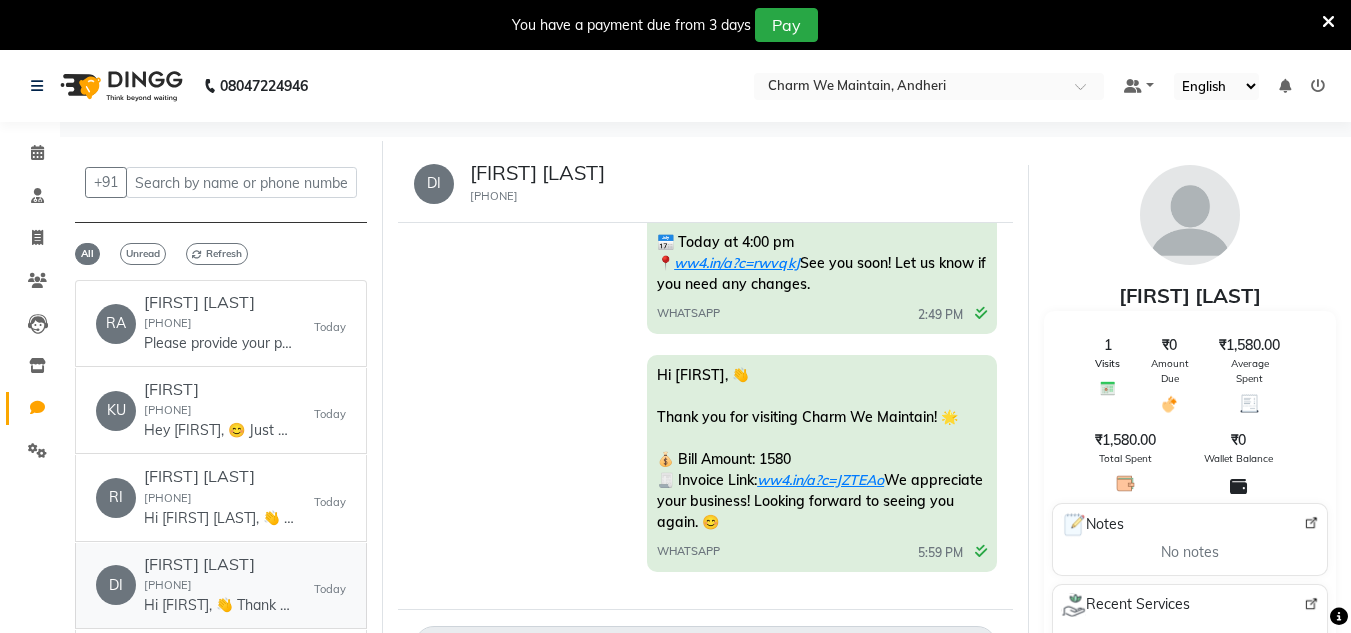 scroll, scrollTop: 222, scrollLeft: 0, axis: vertical 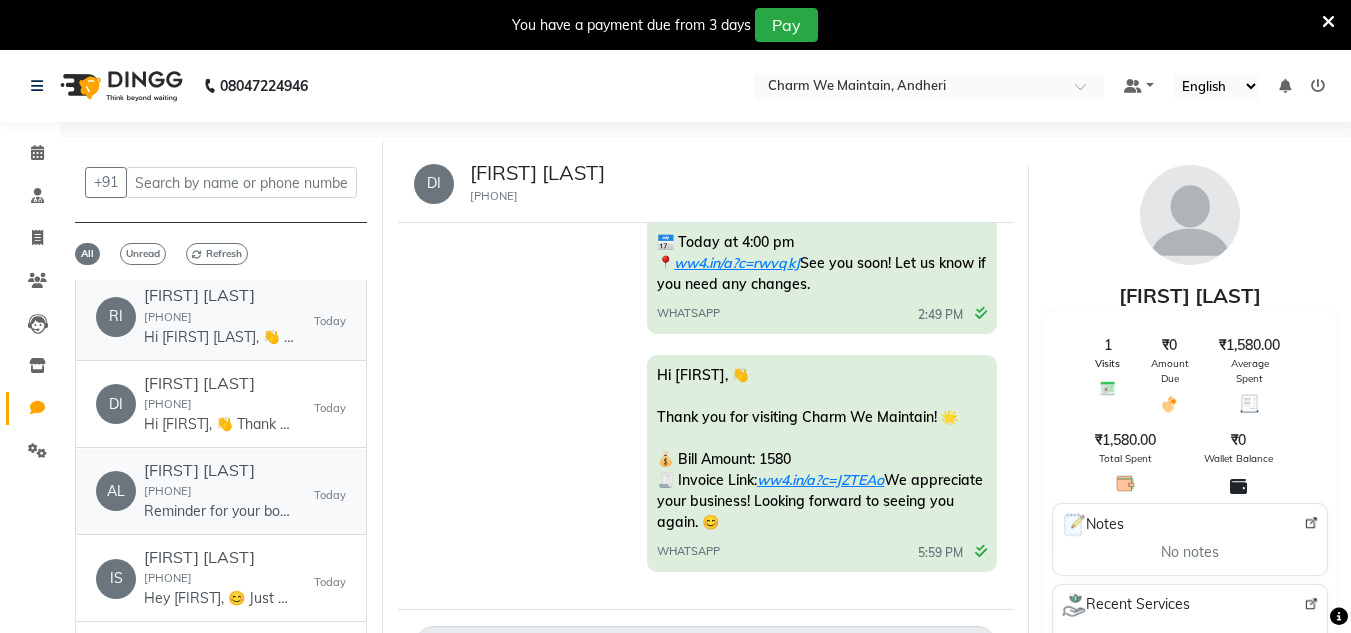 click on "Reminder for your booking for SIGNATURE GLUTA at Charm We Maintain, [CITY], on 03-08-2025 at 05:30 PM. Call [PHONE] Address ww4.in/a?c=rwvqkJ - DINGG" 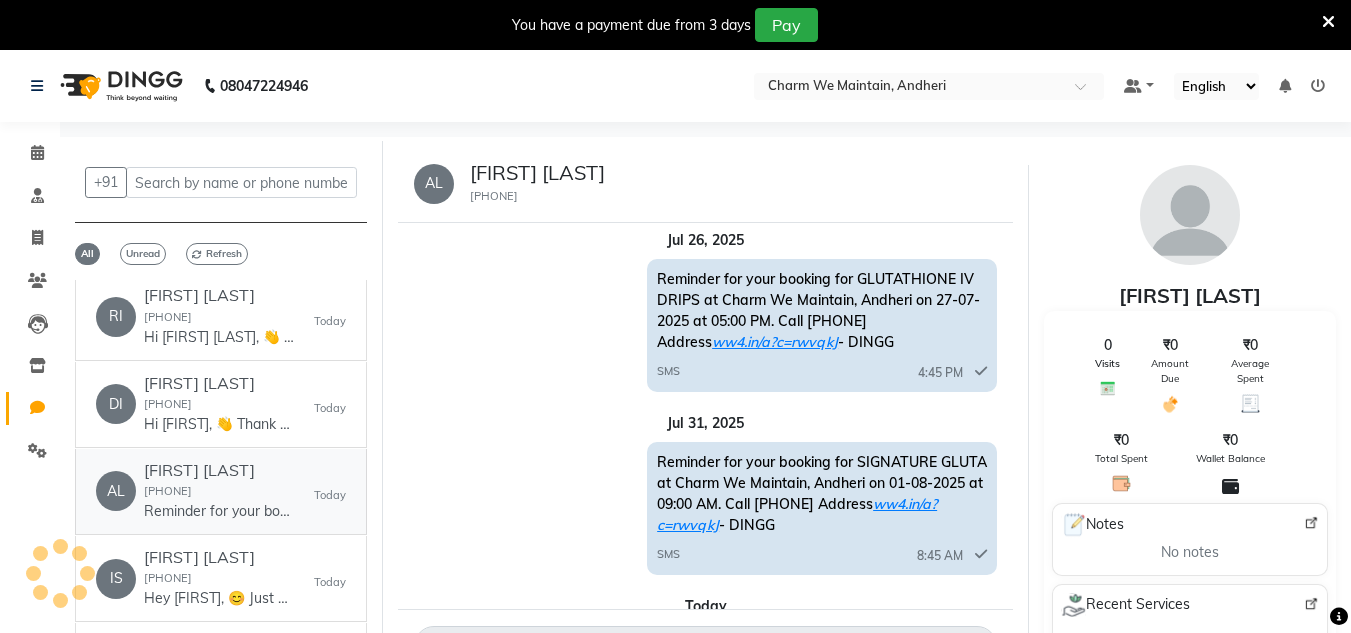 scroll, scrollTop: 361, scrollLeft: 0, axis: vertical 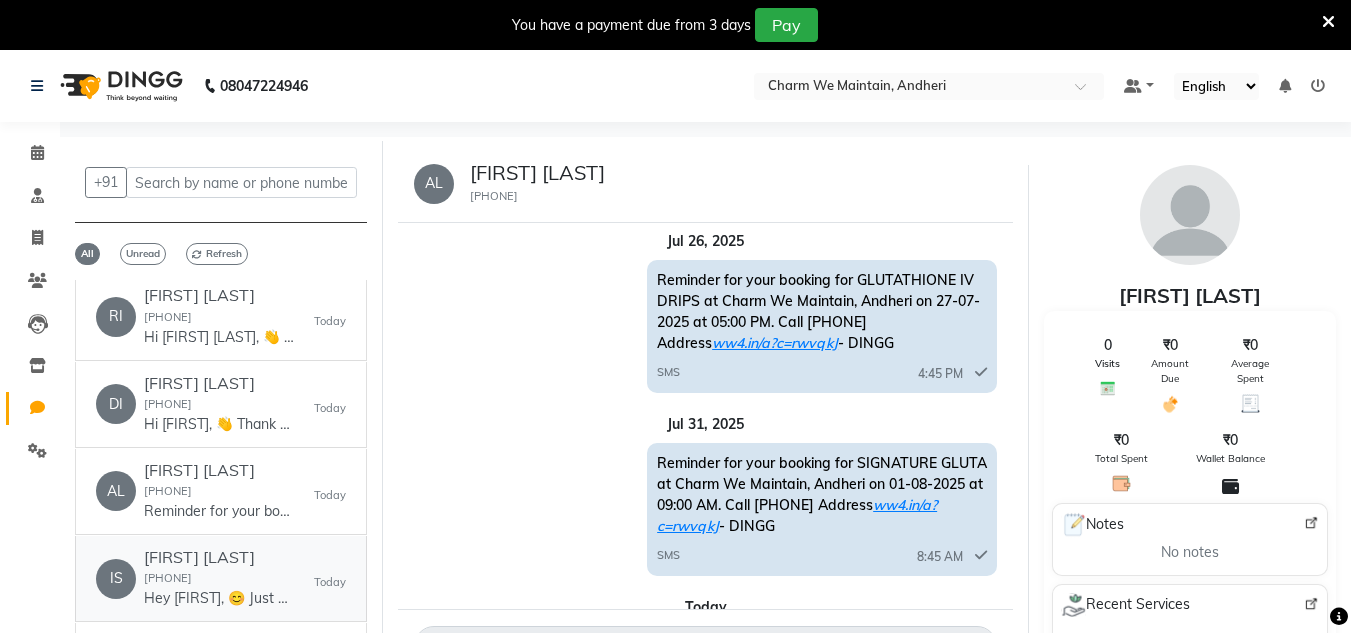 click on "IS   ISTEKHAR SHAIKH  9405653521  Hey ISTEKHAR, 😊
Just a quick reminder—your appointment at Charm We Maintain is confirmed.
📅 Today at 6:30 pm
📍 ww4.in/a?c=rwvqkJ
See you soon! Let us know if you need any changes.   Today" 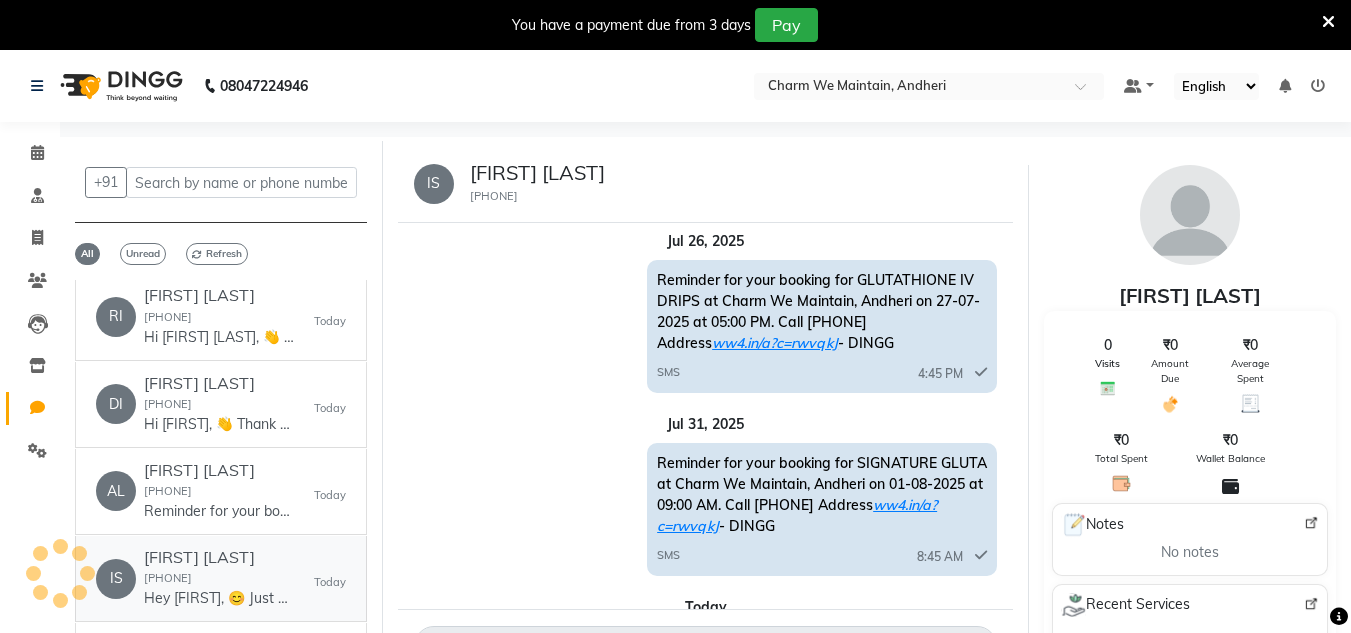 scroll, scrollTop: 0, scrollLeft: 0, axis: both 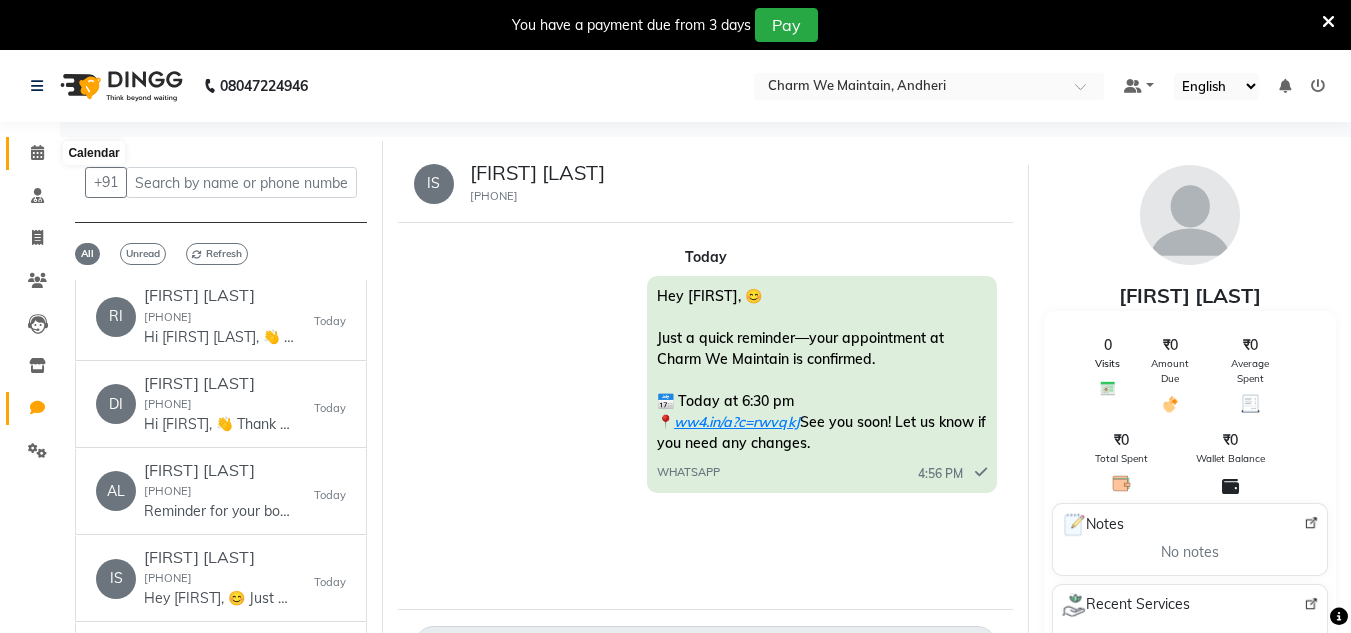 click 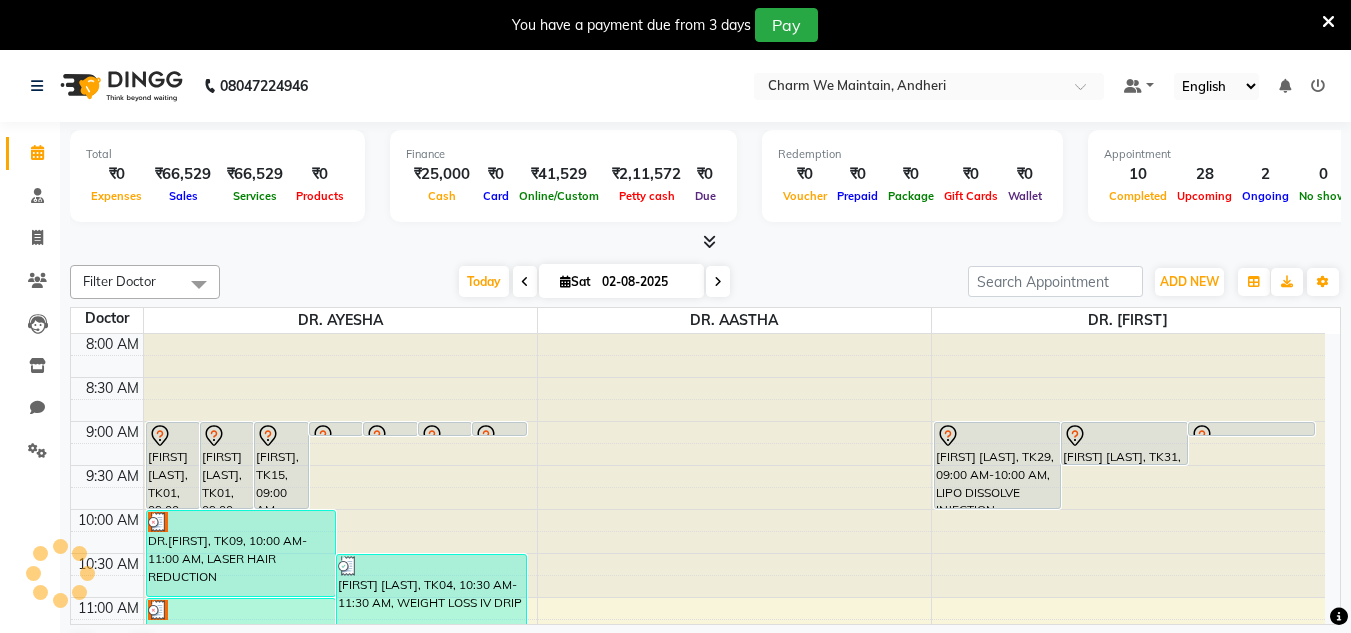 scroll, scrollTop: 0, scrollLeft: 0, axis: both 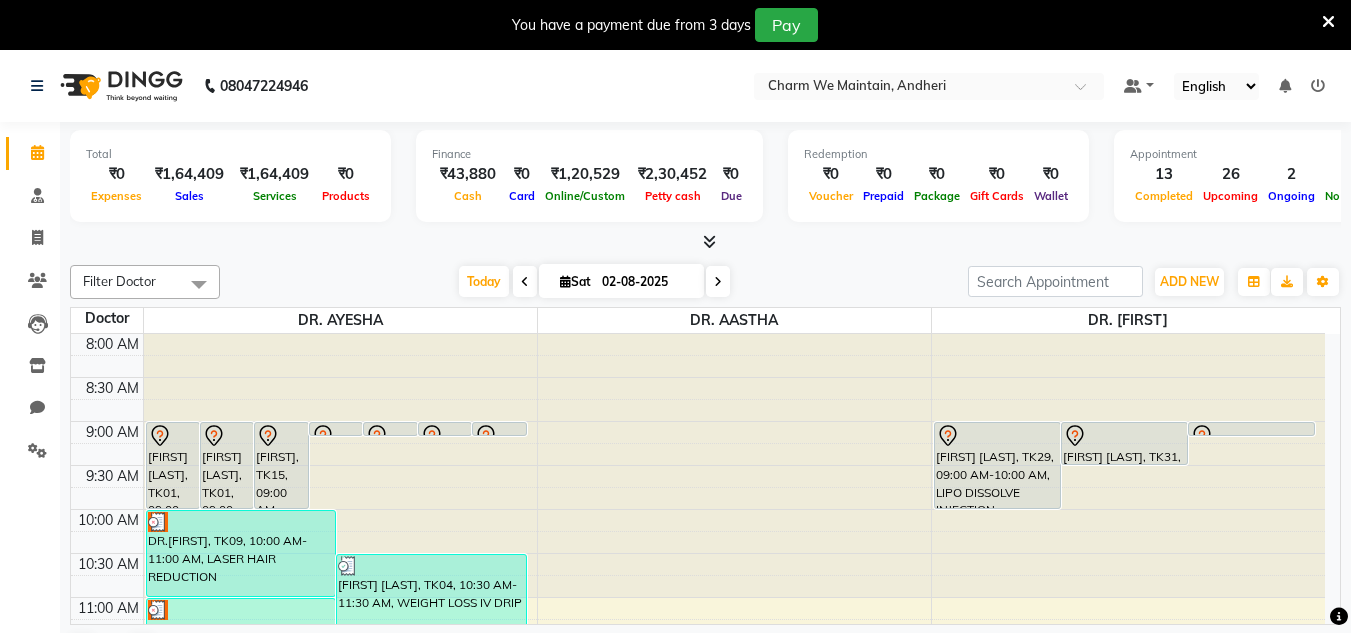click on "Chat" 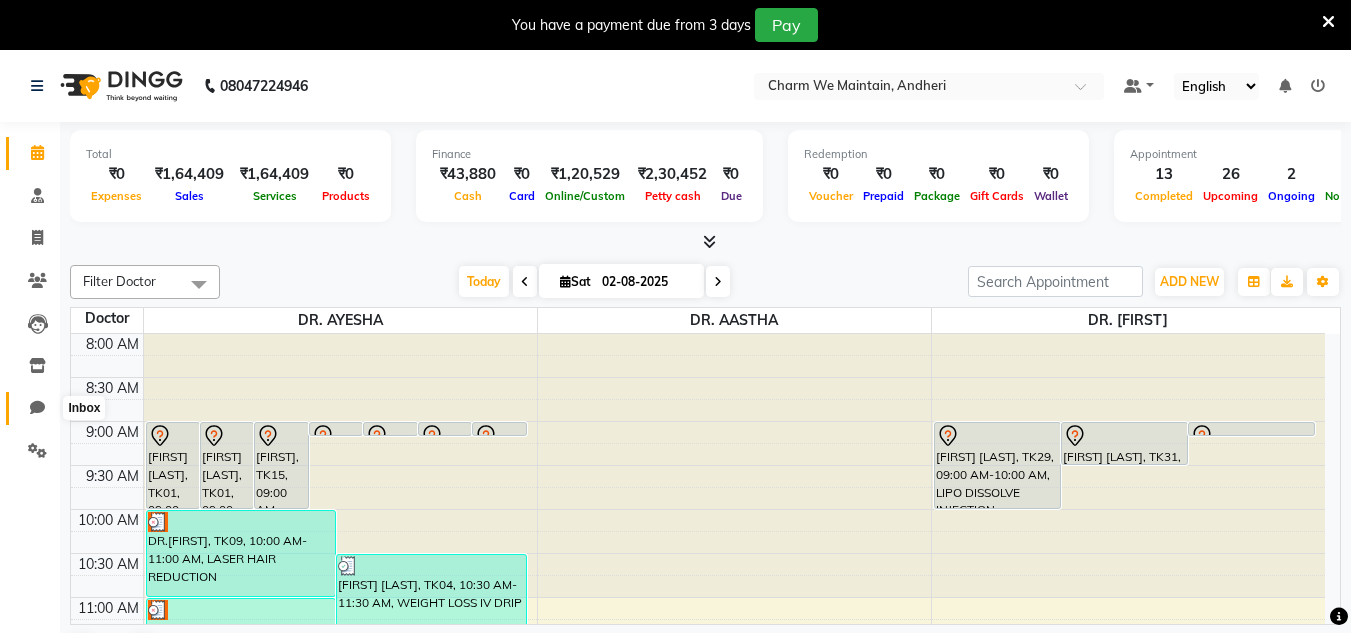 click 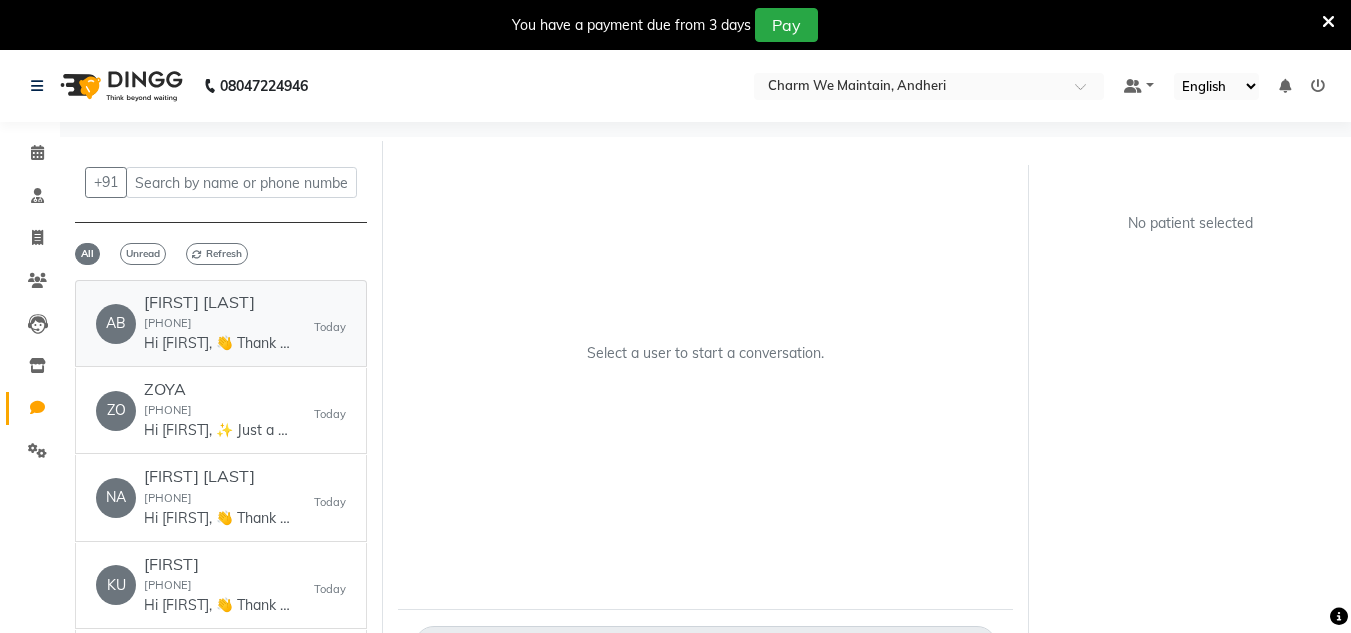 click on "[FIRST] [LAST]" 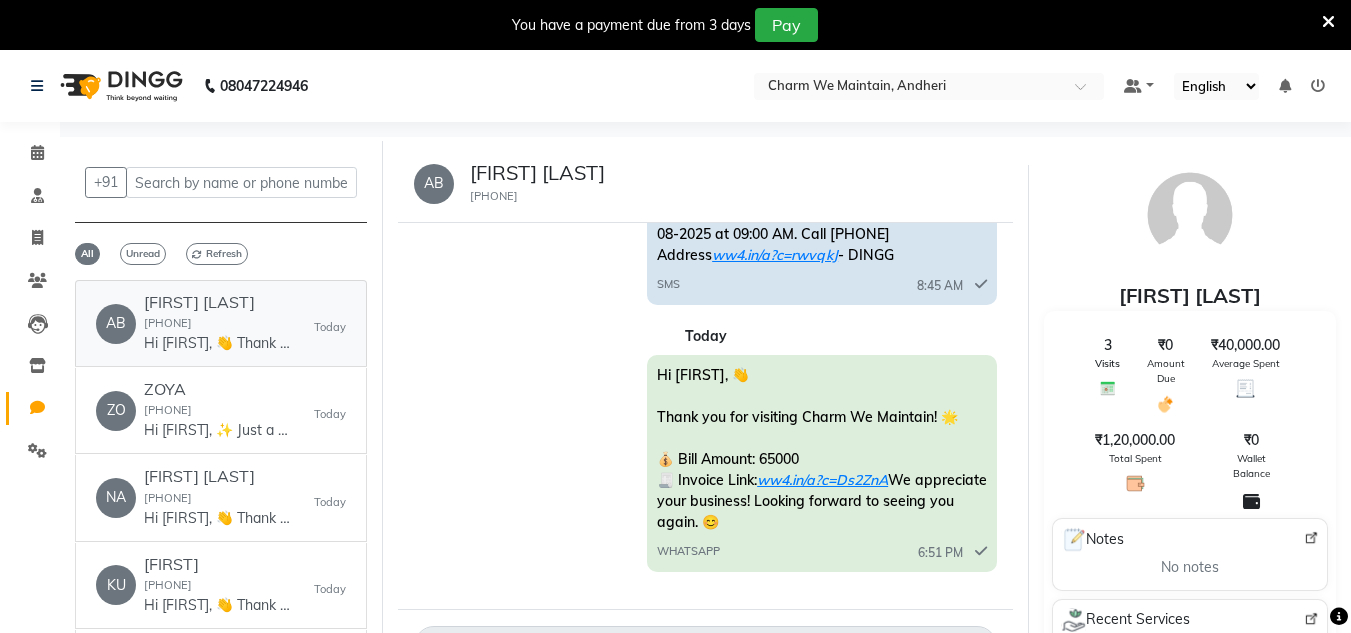 scroll, scrollTop: 1261, scrollLeft: 0, axis: vertical 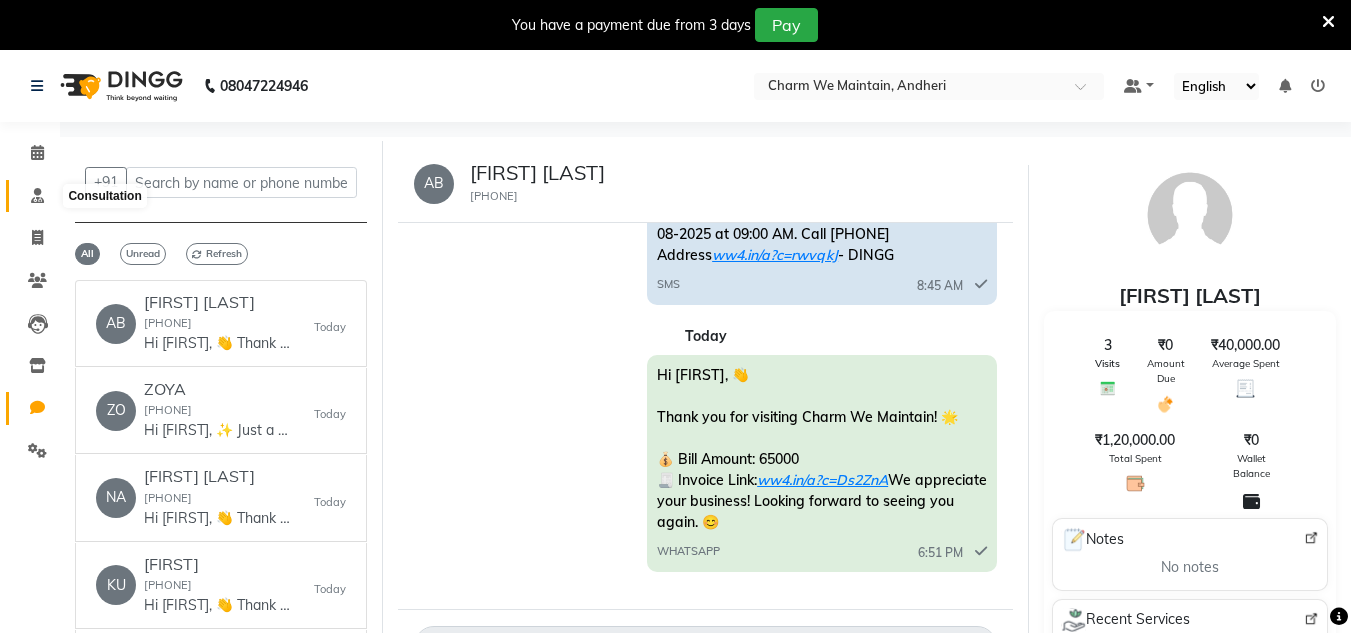 click 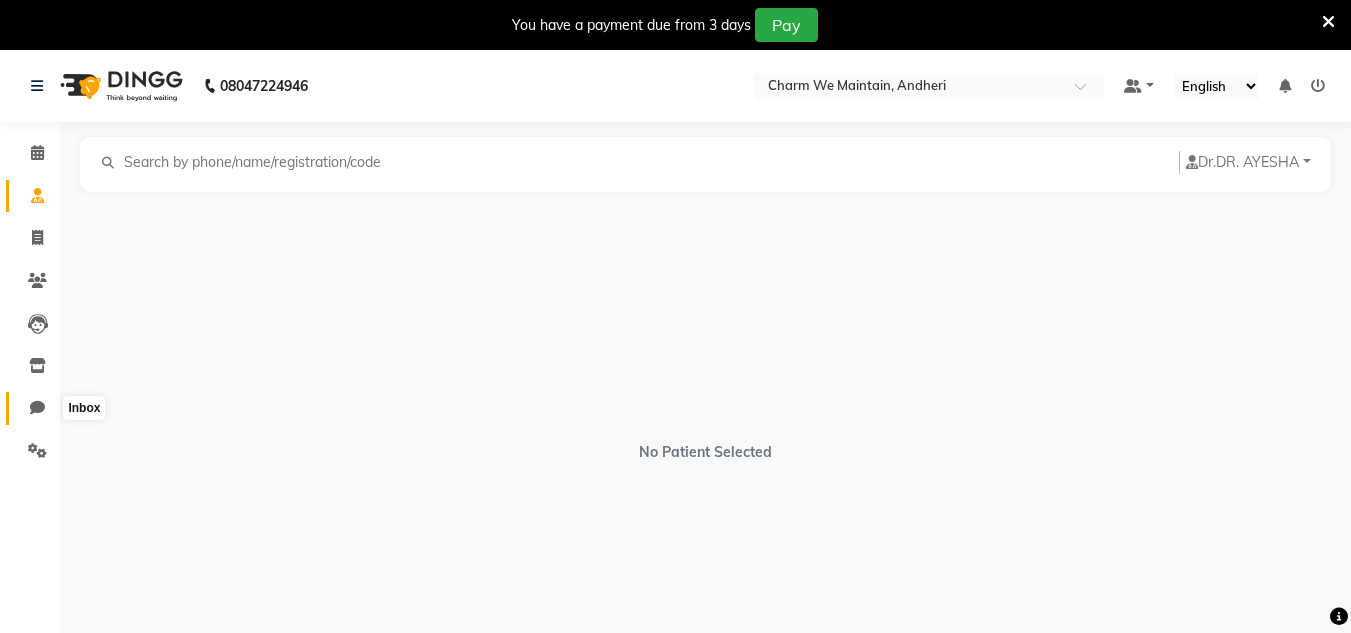 click 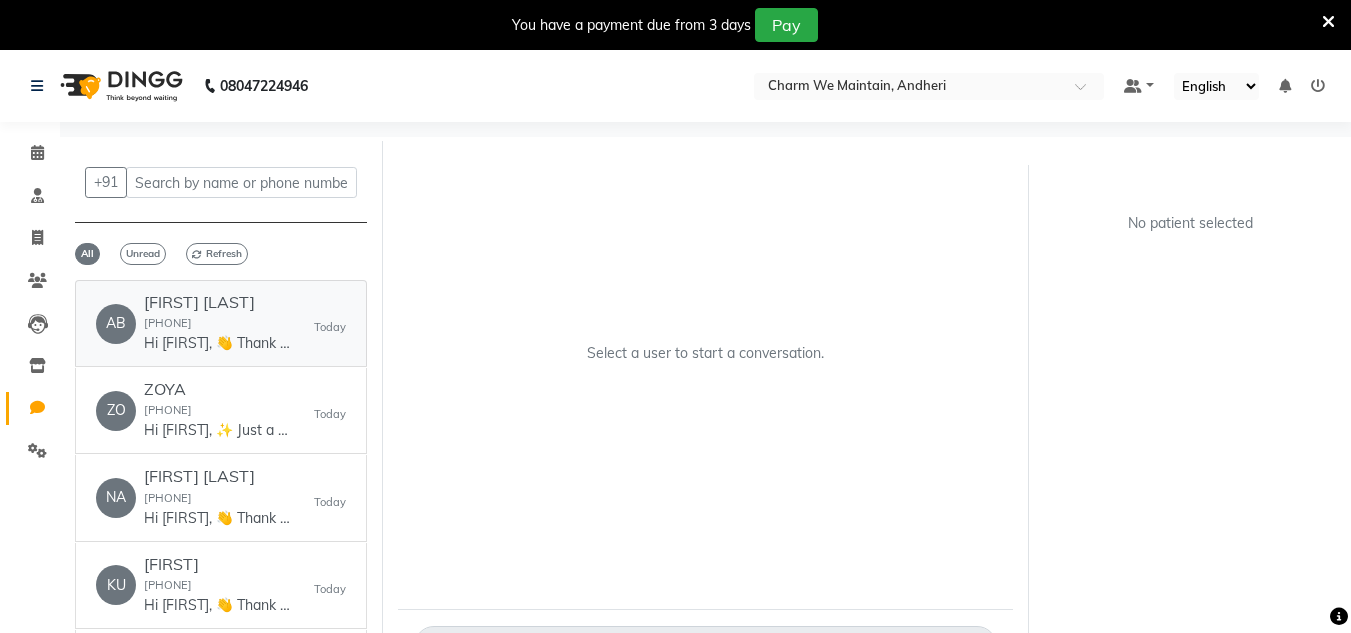 click on "ABHISHEK KUMAR  6299861389  Hi ABHISHEK, 👋
Thank you for visiting Charm We Maintain! 🌟
💰 Bill Amount: 65000
🧾 Invoice Link: ww4.in/a?c=Ds2ZnA
We appreciate your business! Looking forward to seeing you again. 😊" 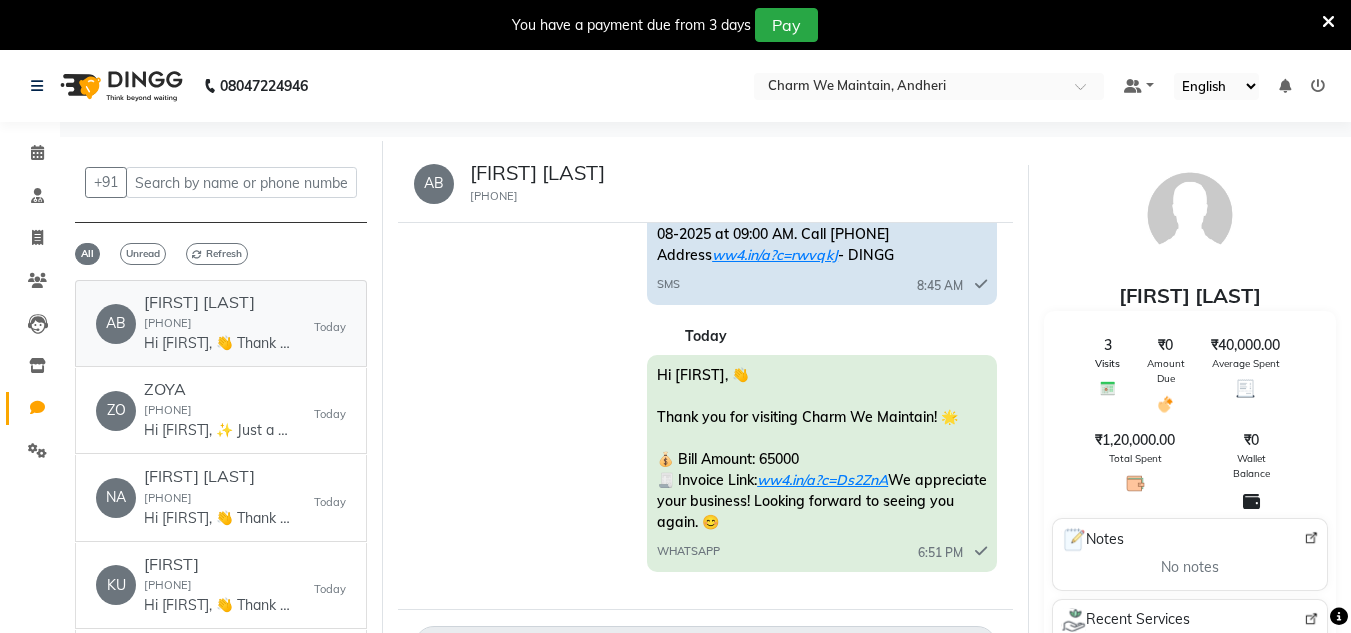 scroll, scrollTop: 1261, scrollLeft: 0, axis: vertical 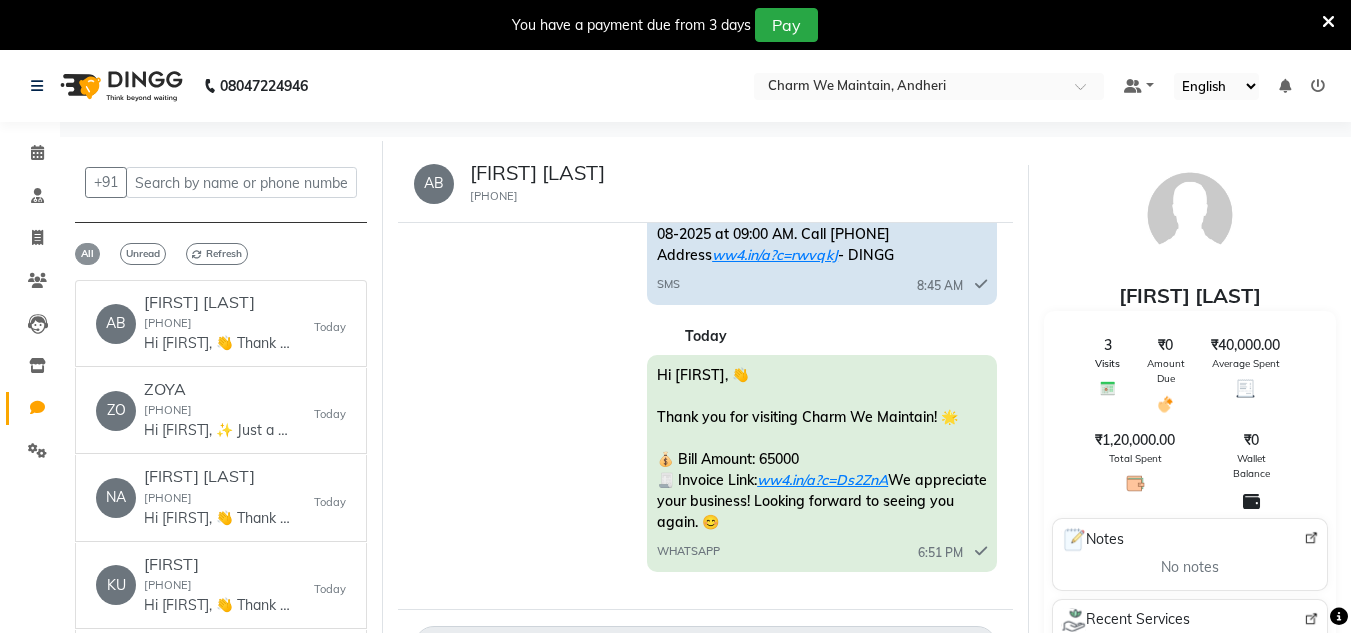 click on "All" 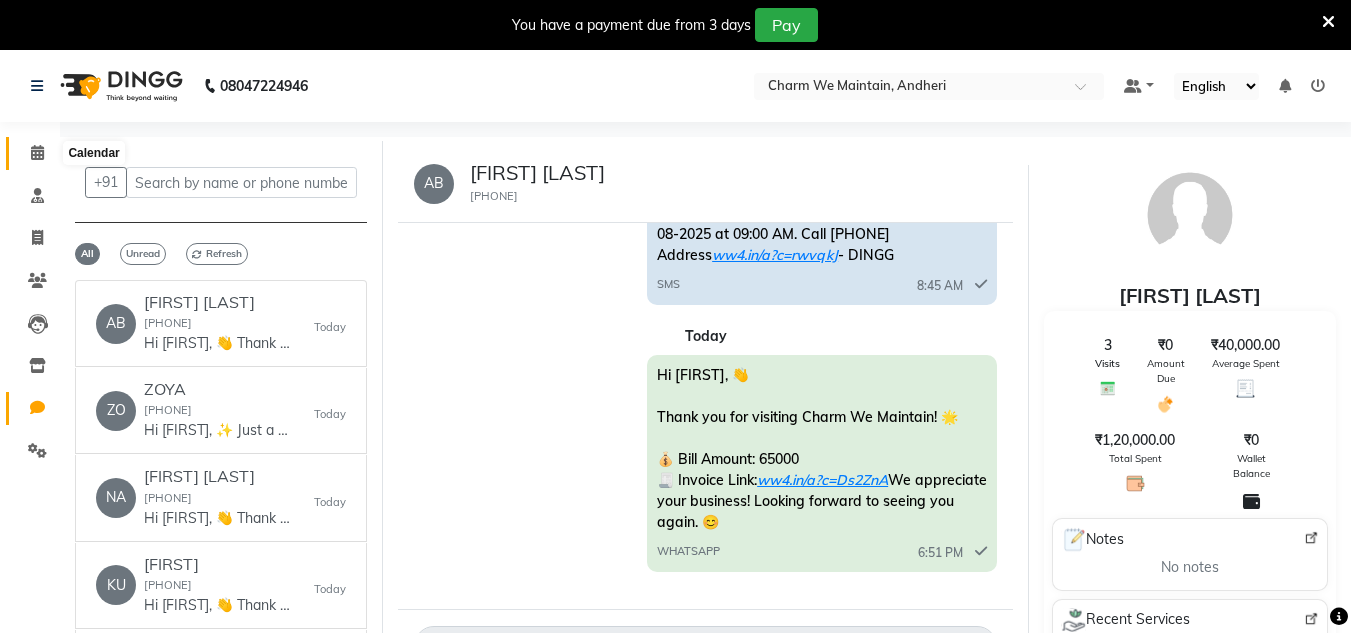 click 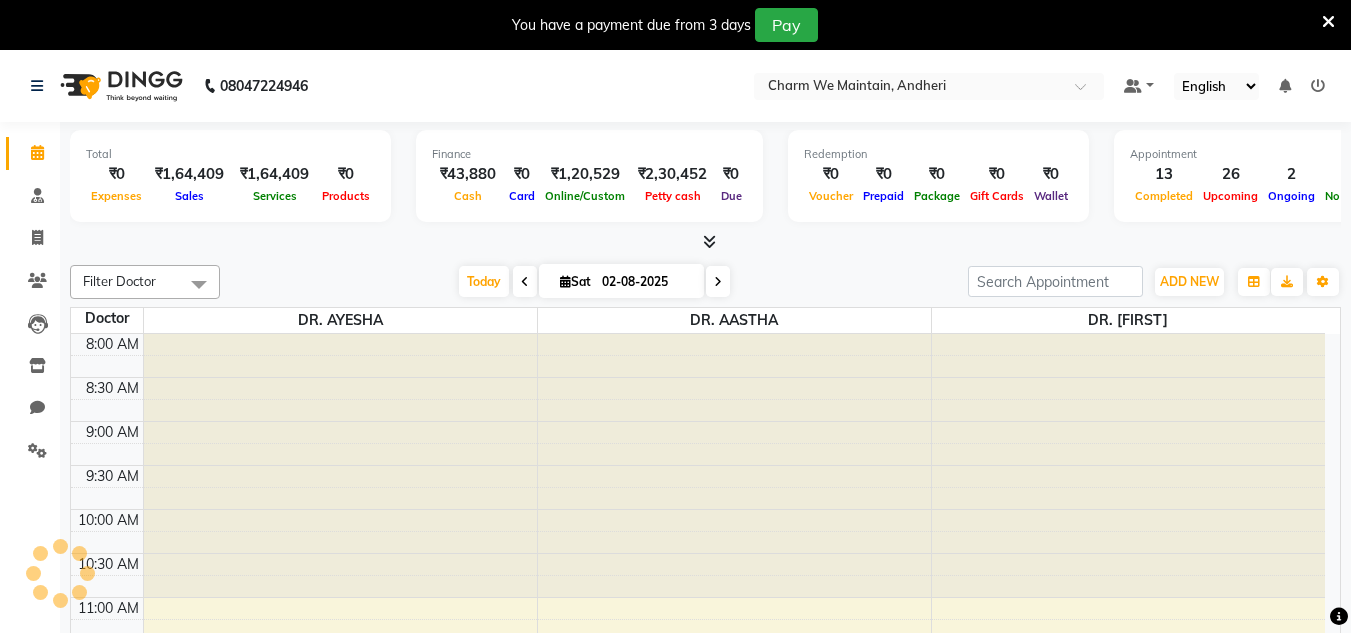 scroll, scrollTop: 0, scrollLeft: 0, axis: both 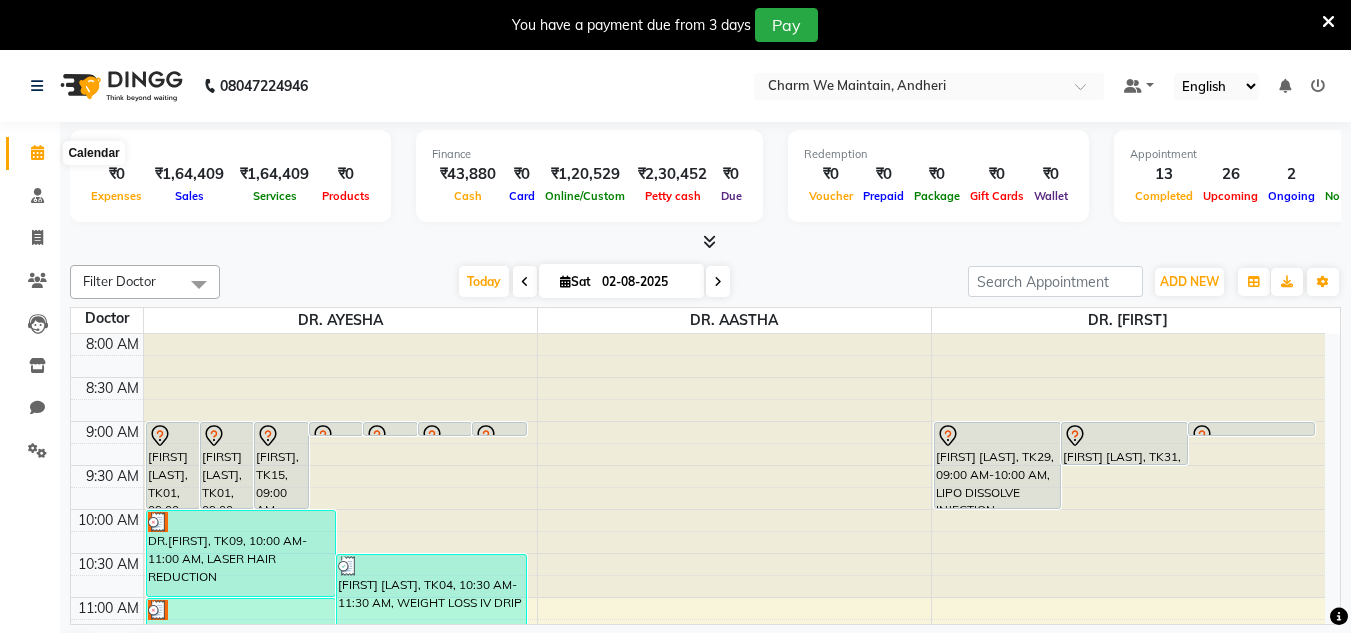 click 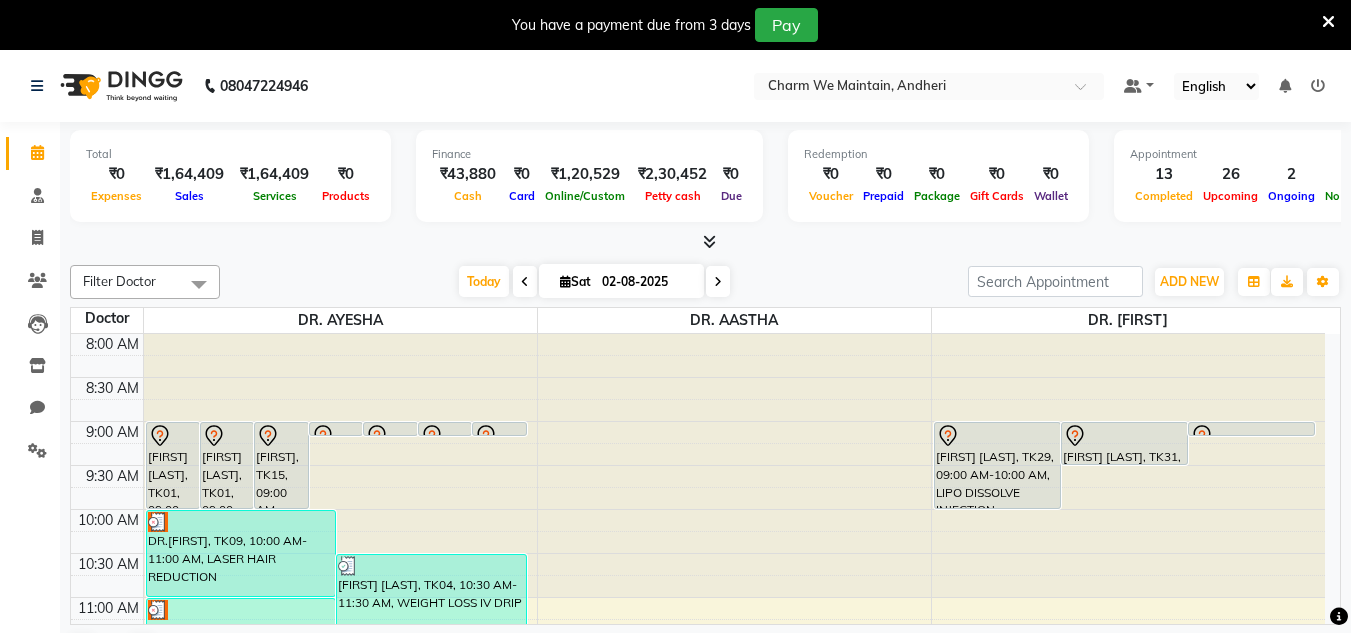 click 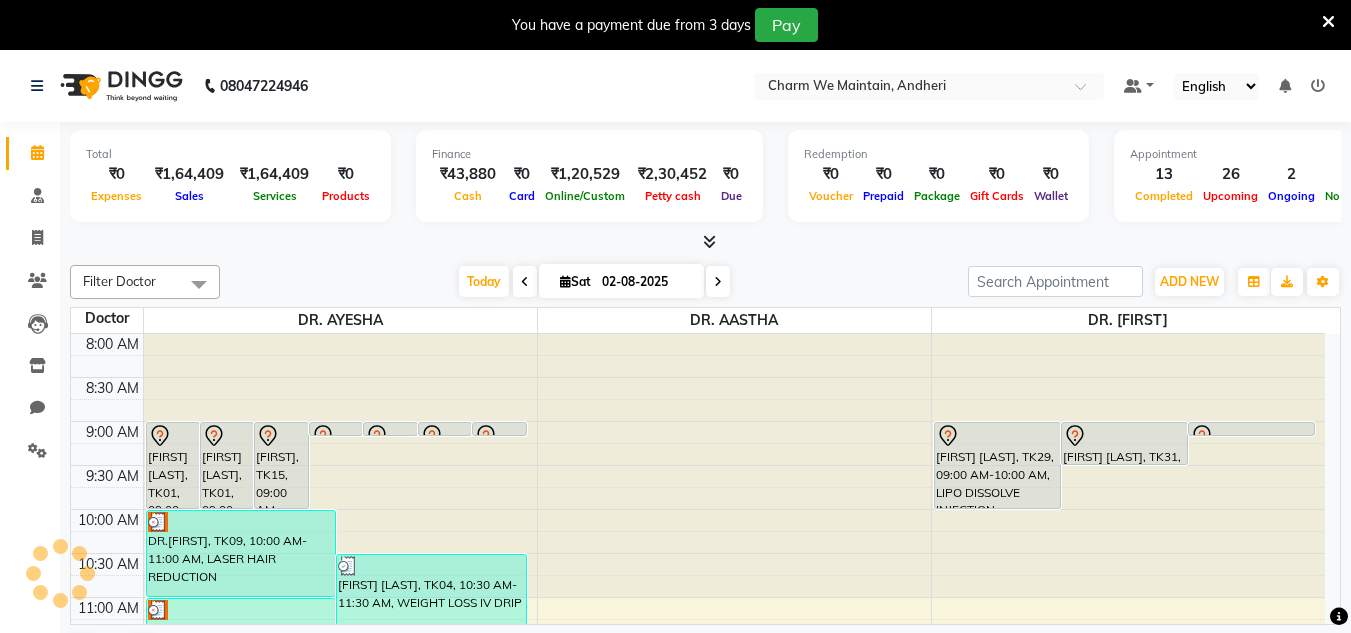click 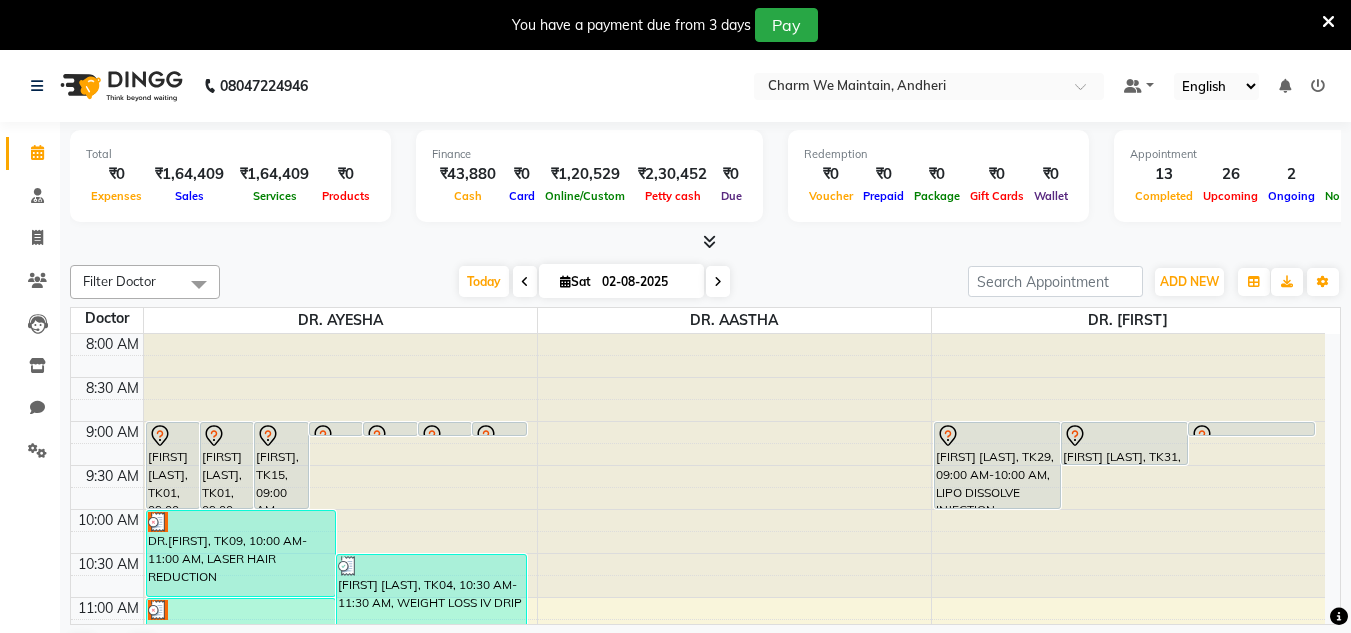 click 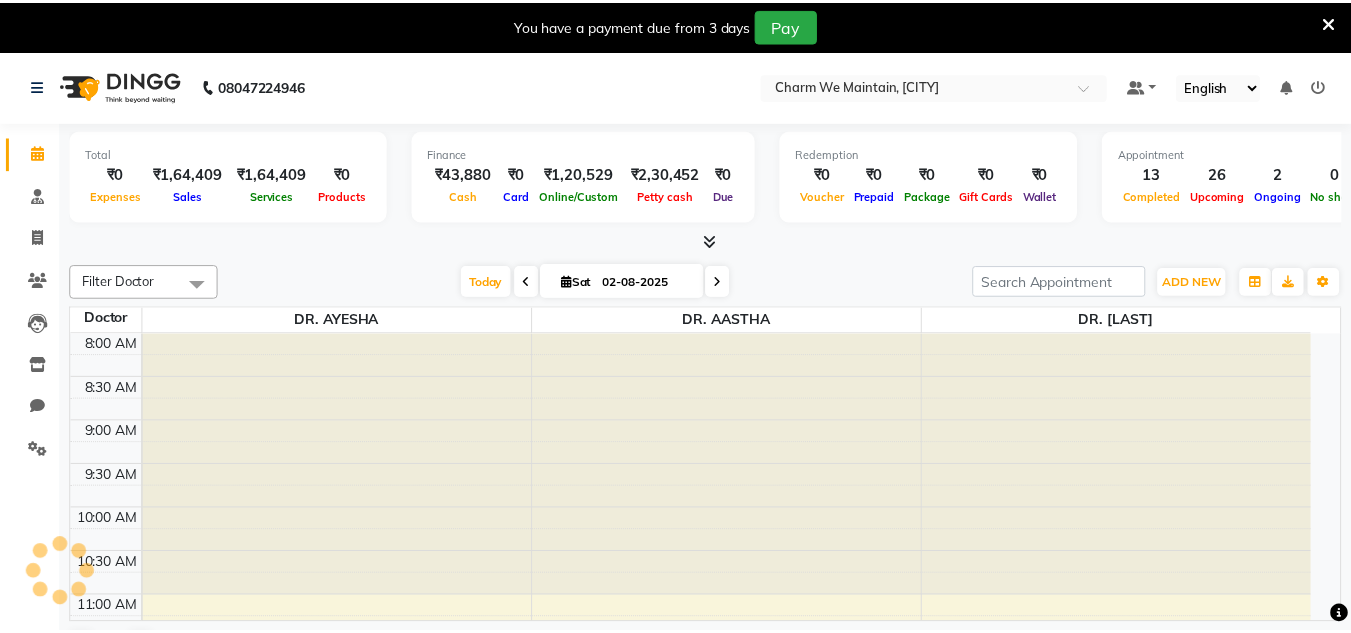 scroll, scrollTop: 0, scrollLeft: 0, axis: both 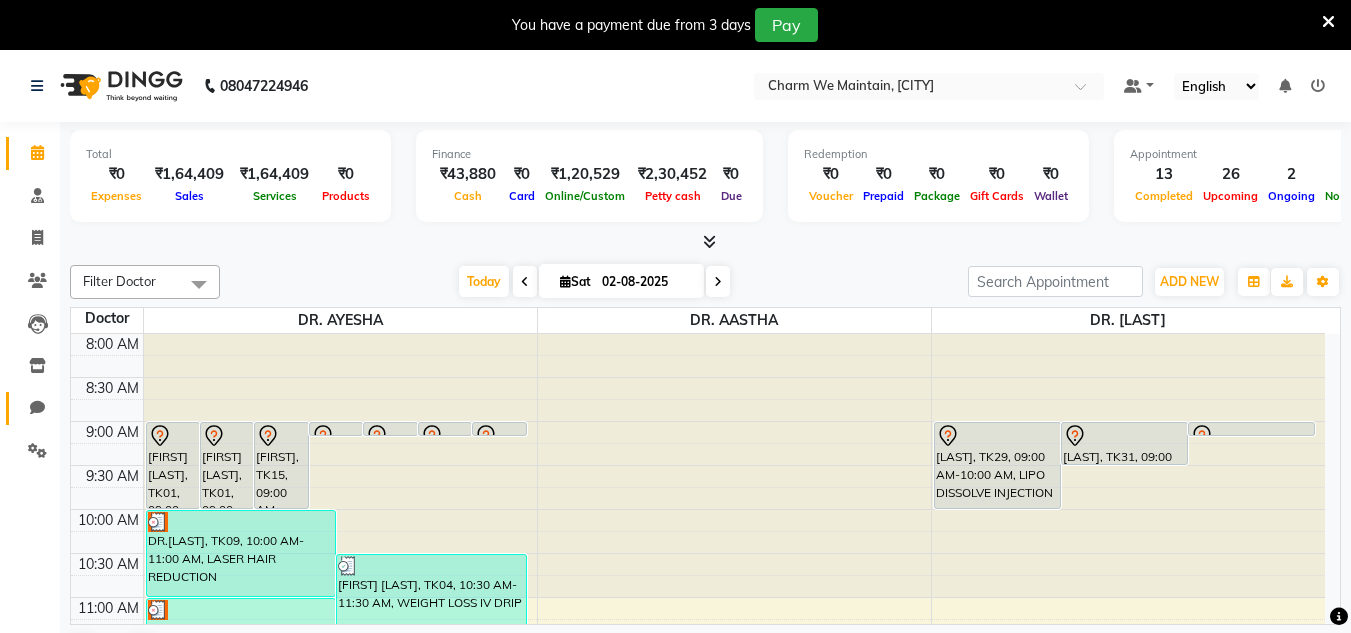 click on "Chat" 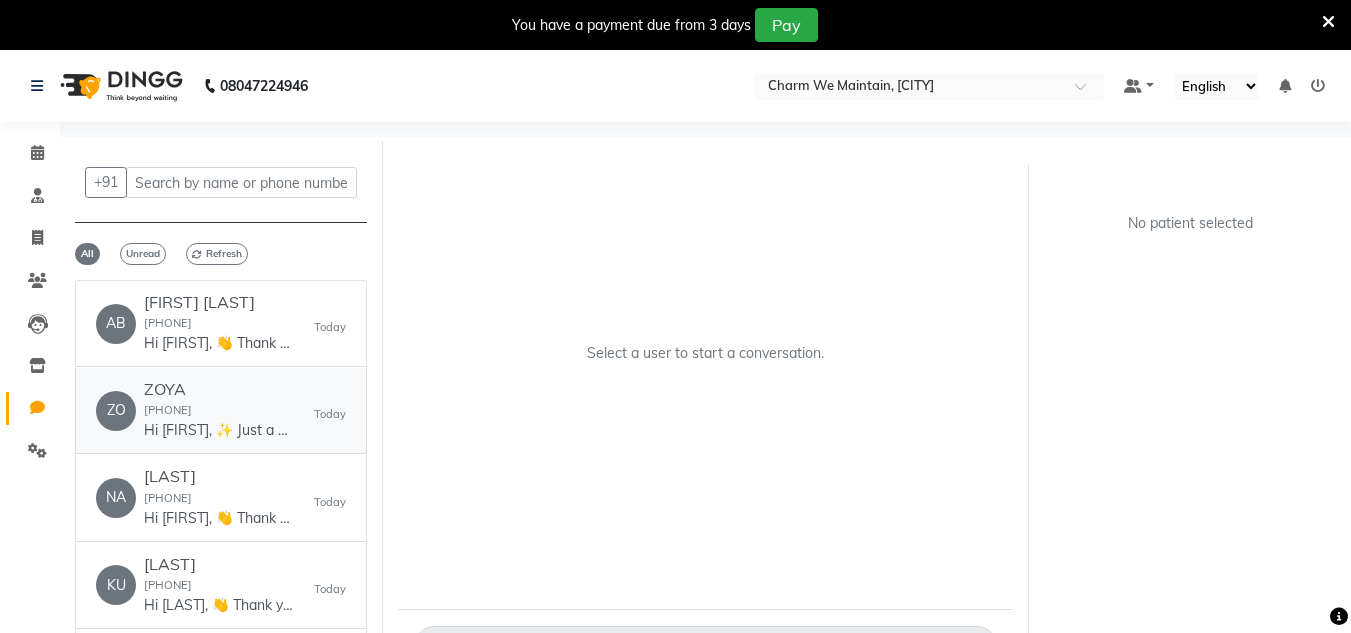 click on "ZOYA" 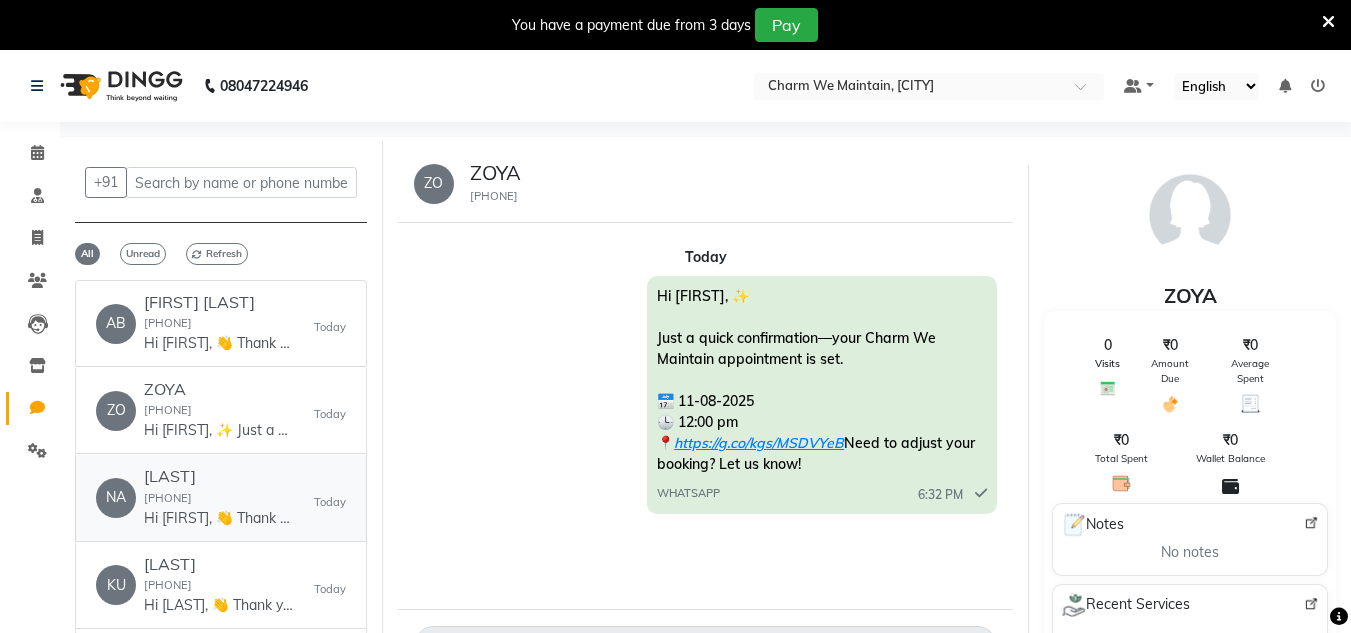click on "Hi [FIRST], 👋
Thank you for visiting Charm We Maintain! 🌟
💰 Bill Amount: 18880
🧾 Invoice Link: ww4.in/a?c=a6mHb9
We appreciate your business! Looking forward to seeing you again. 😊" 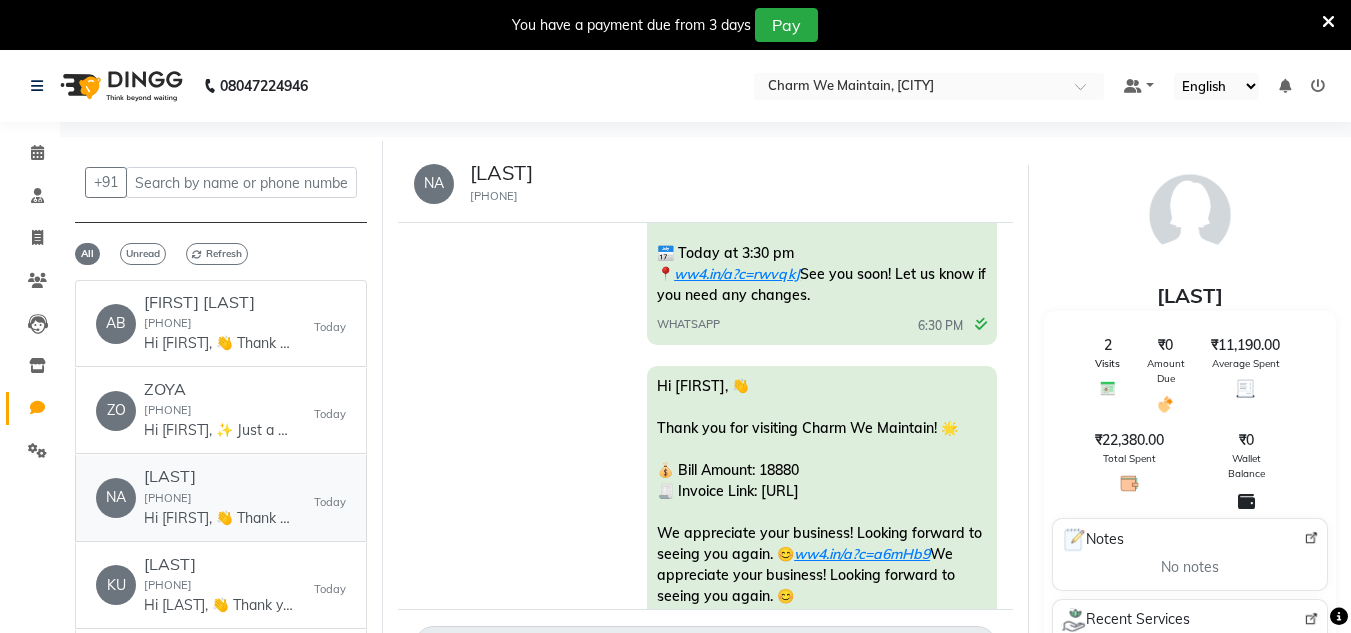 scroll, scrollTop: 510, scrollLeft: 0, axis: vertical 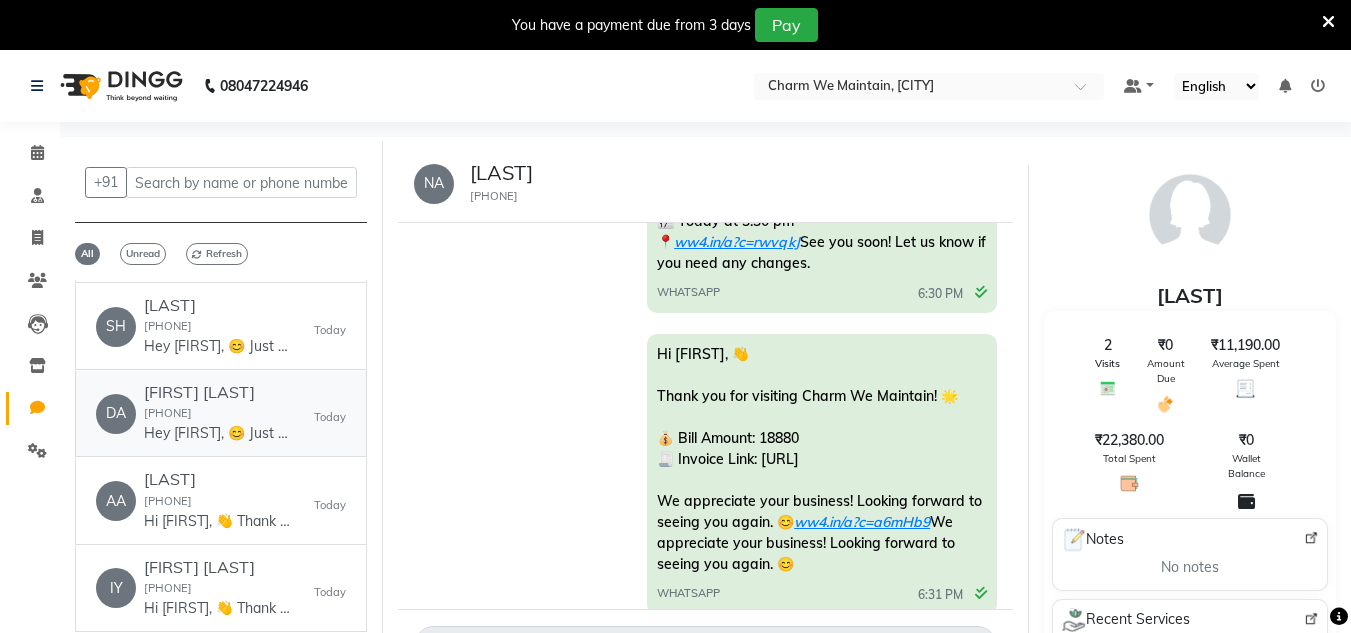 click on "Hey [FIRST], 😊
Just a quick reminder—your appointment at Charm We Maintain is confirmed.
📅 Today at 4:00 pm
📍 ww4.in/a?c=rwvqkJ
See you soon! Let us know if you need any changes." 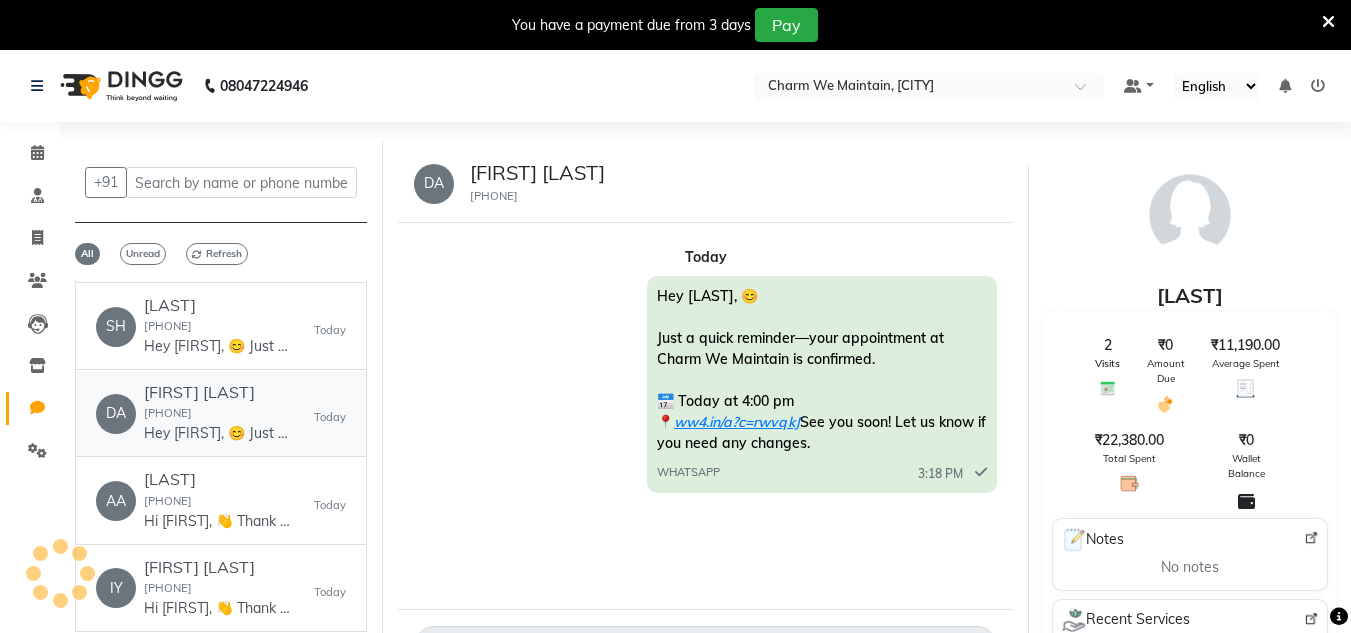 scroll, scrollTop: 0, scrollLeft: 0, axis: both 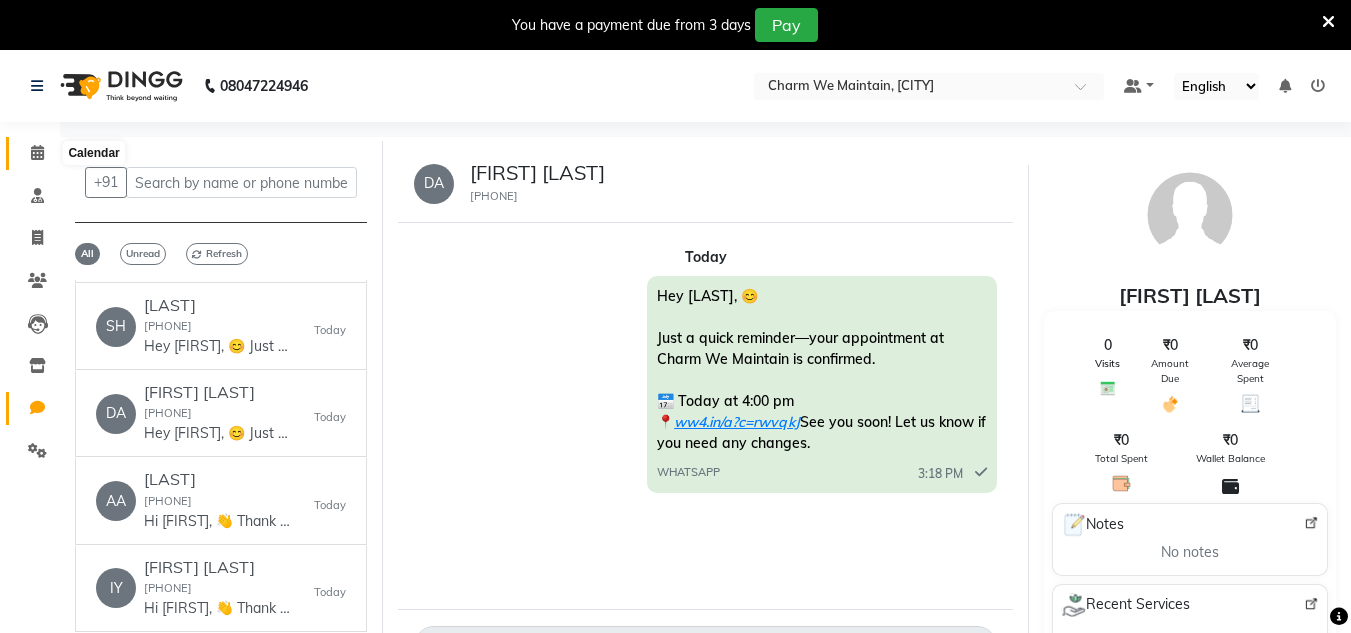 click 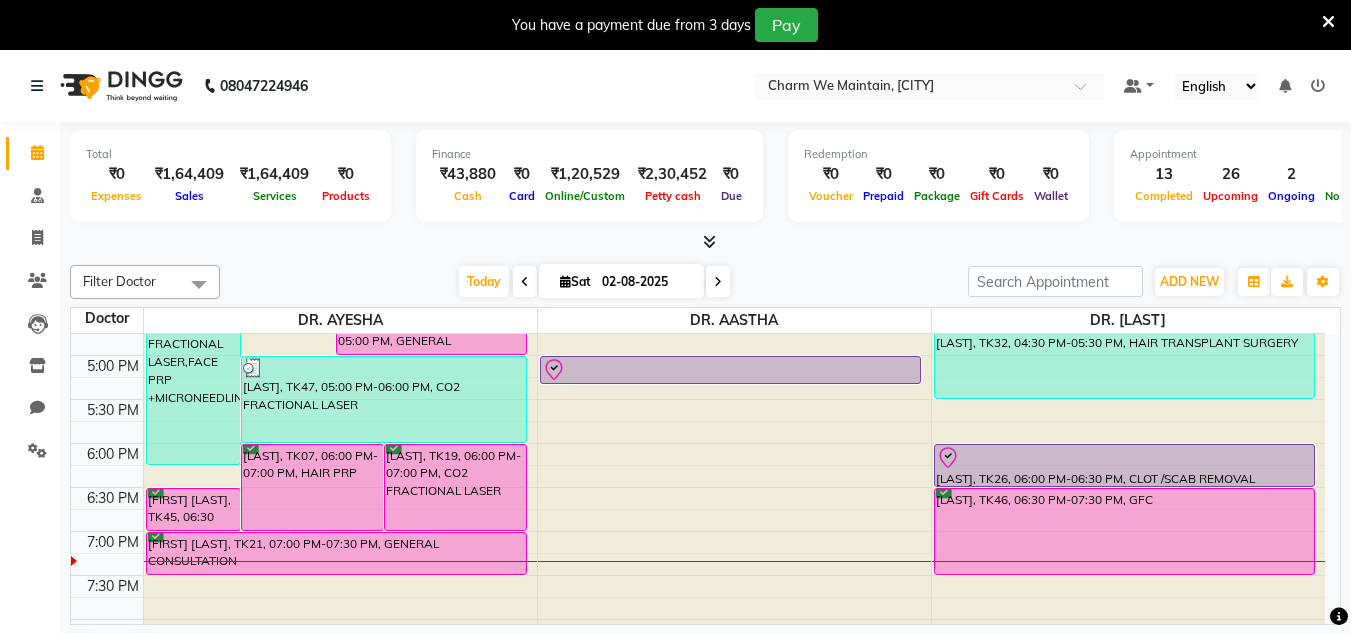scroll, scrollTop: 769, scrollLeft: 0, axis: vertical 